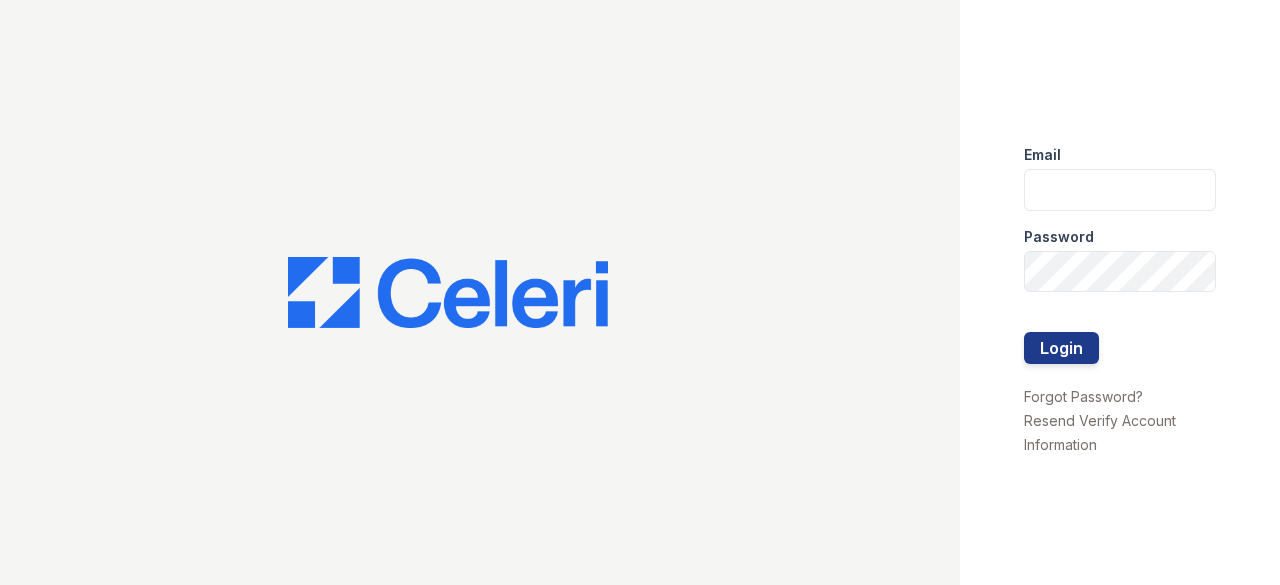 scroll, scrollTop: 0, scrollLeft: 0, axis: both 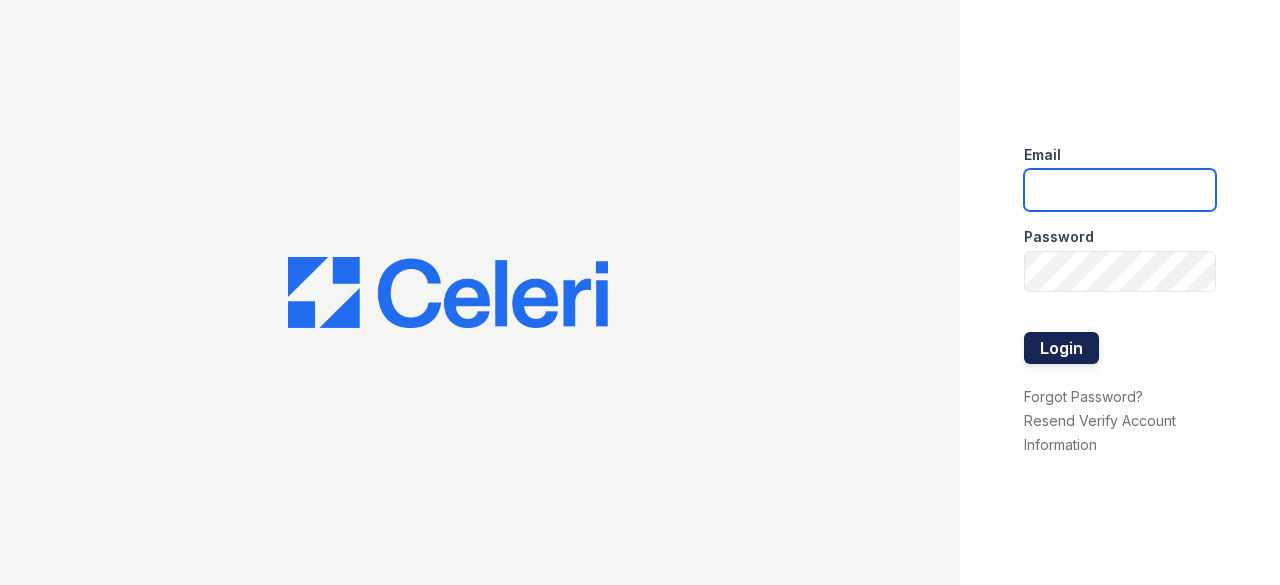 type on "[EMAIL]" 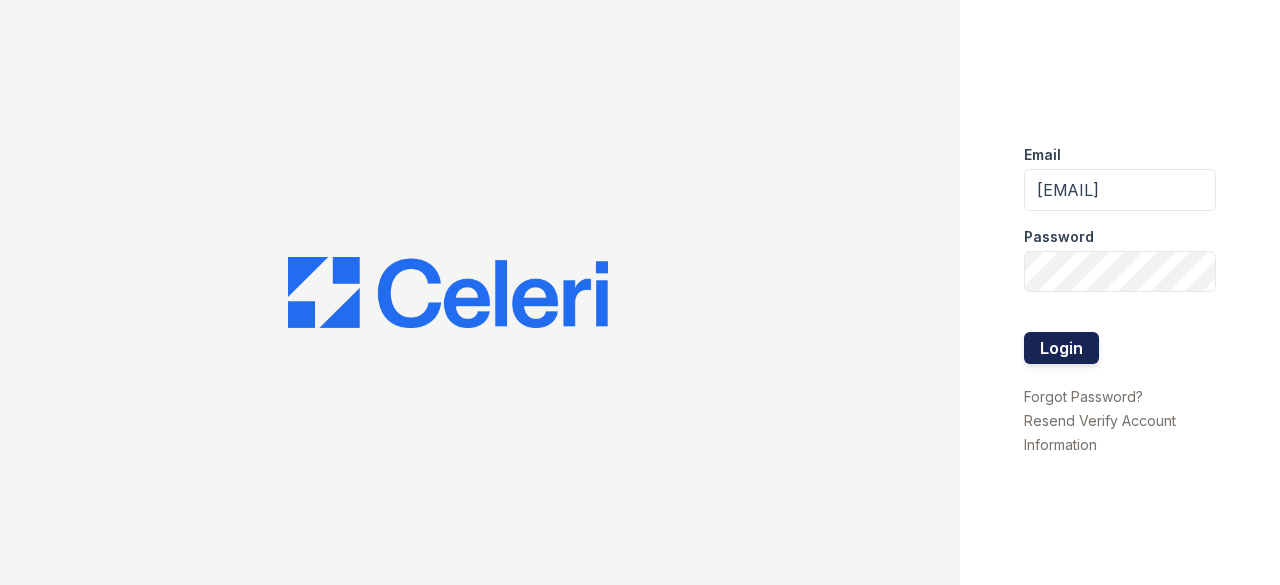 click on "Login" at bounding box center [1061, 348] 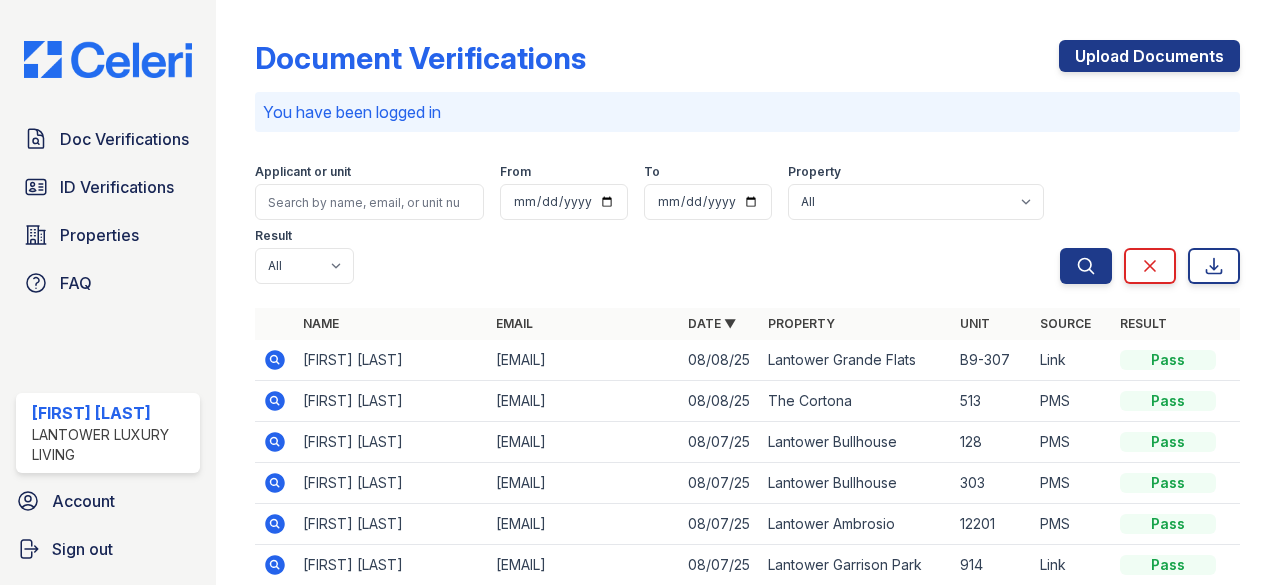 scroll, scrollTop: 0, scrollLeft: 0, axis: both 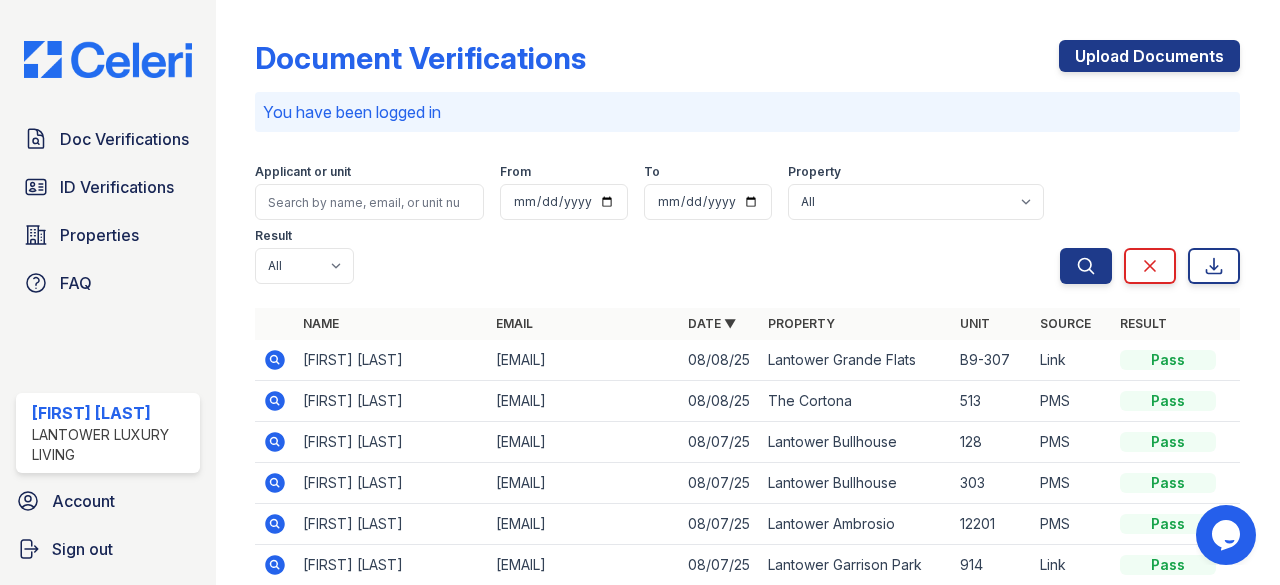 click 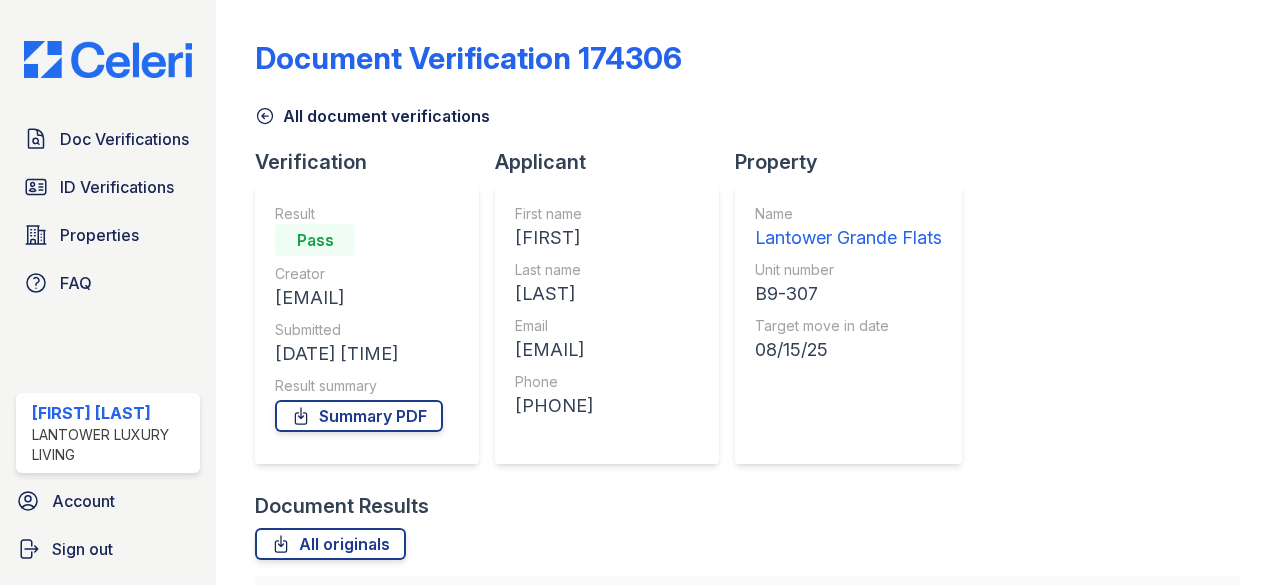 scroll, scrollTop: 0, scrollLeft: 0, axis: both 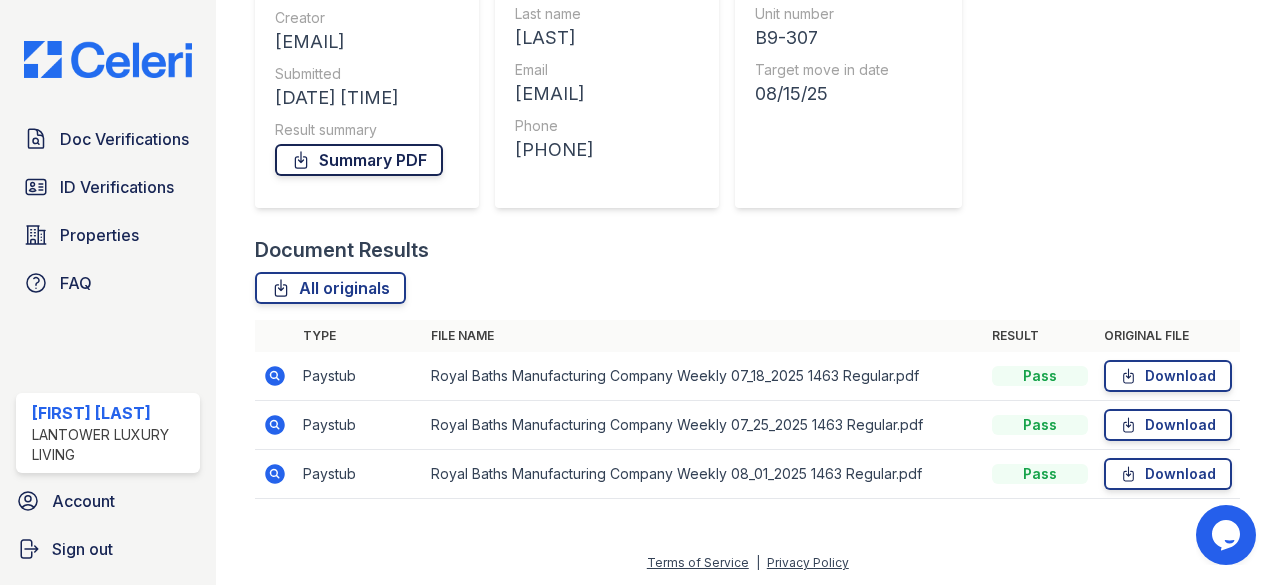 click on "Summary PDF" at bounding box center [359, 160] 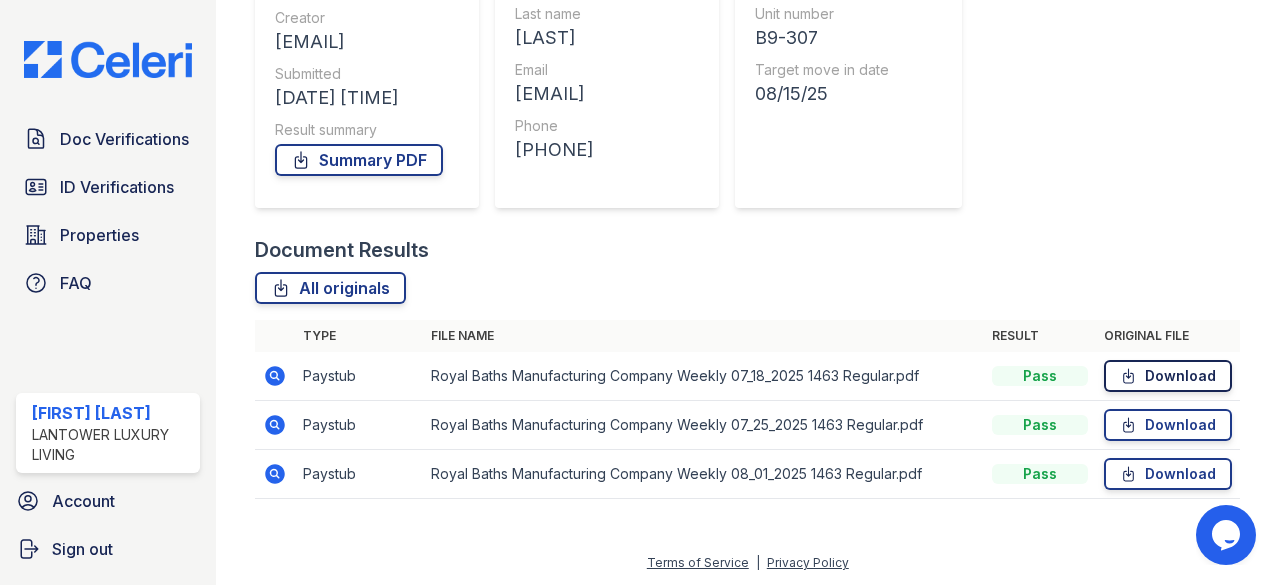 click on "Download" at bounding box center [1168, 376] 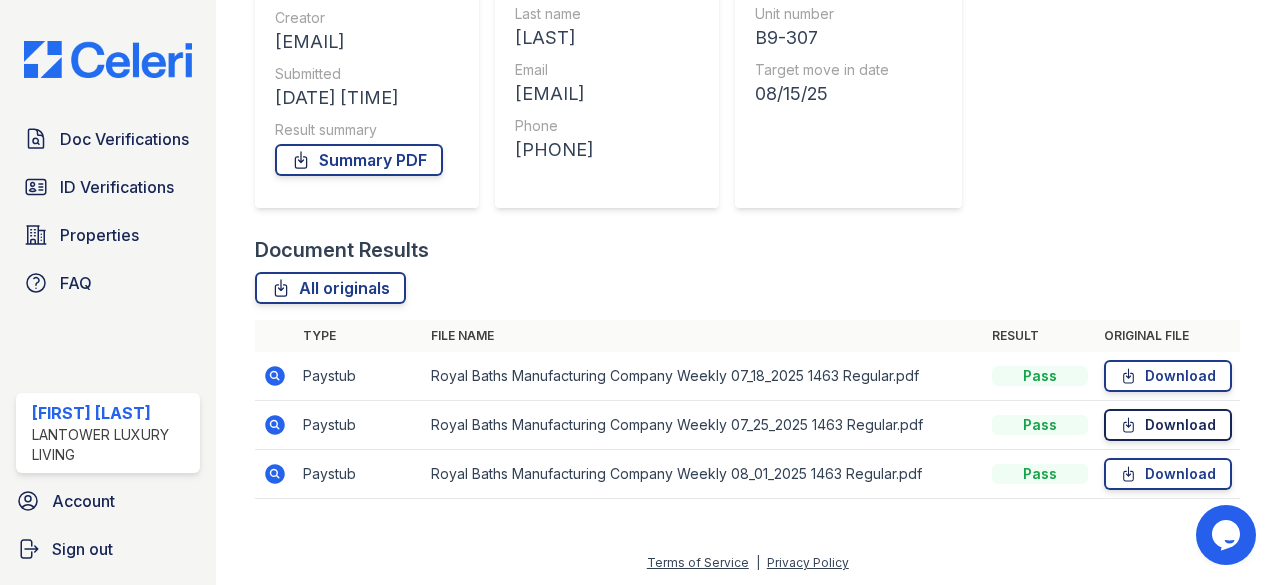 click on "Download" at bounding box center [1168, 425] 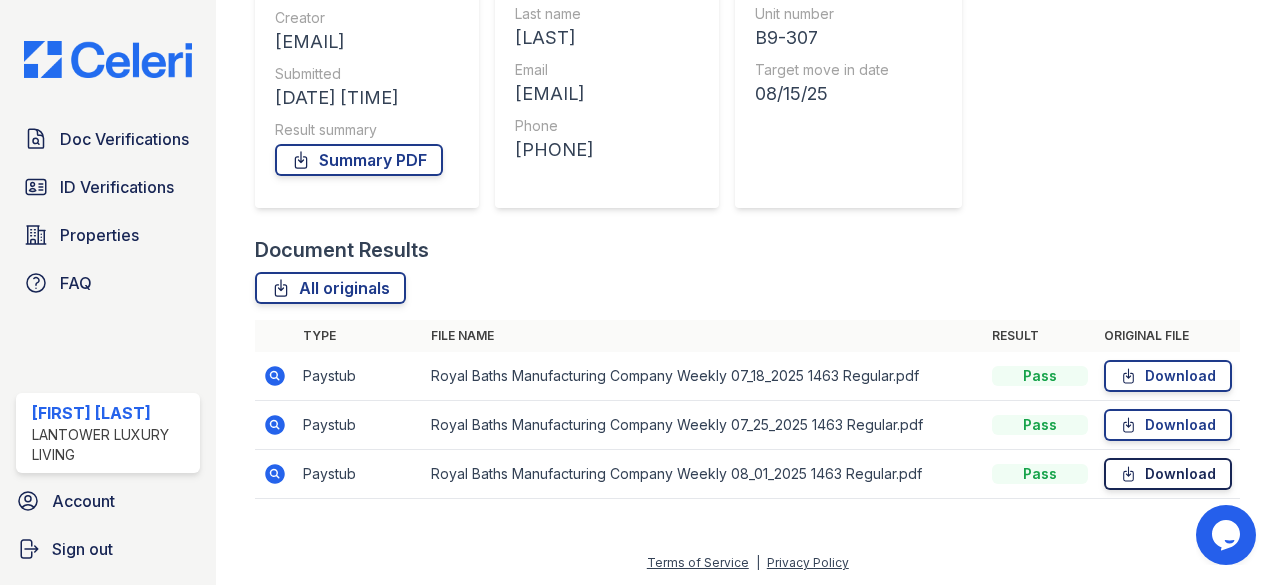 click on "Download" at bounding box center (1168, 474) 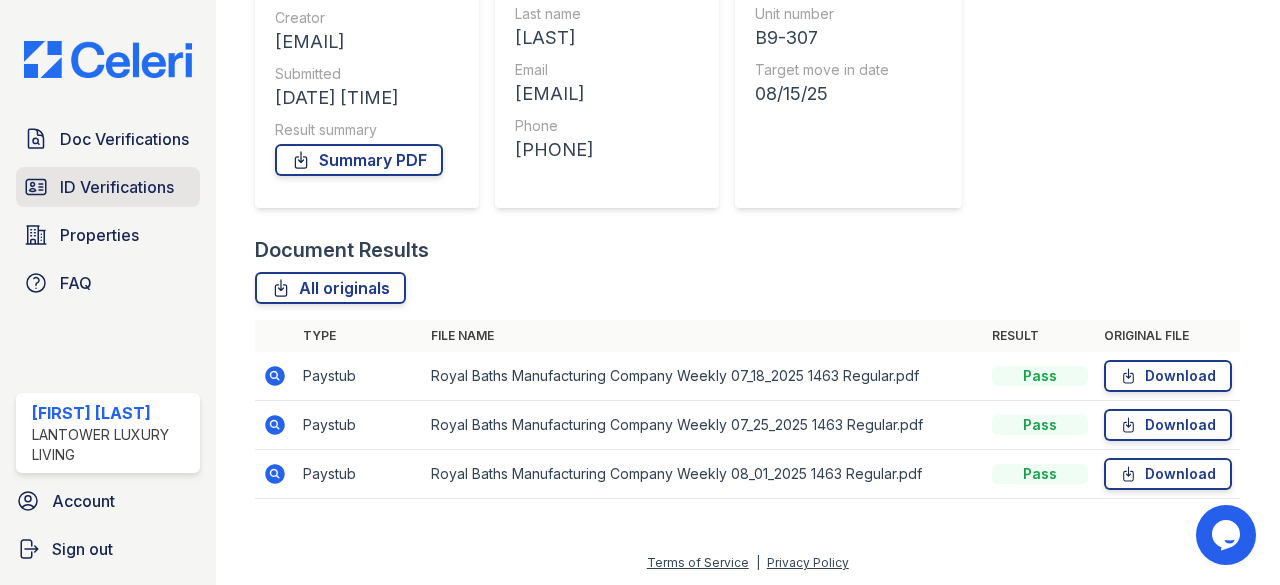 click on "ID Verifications" at bounding box center (117, 187) 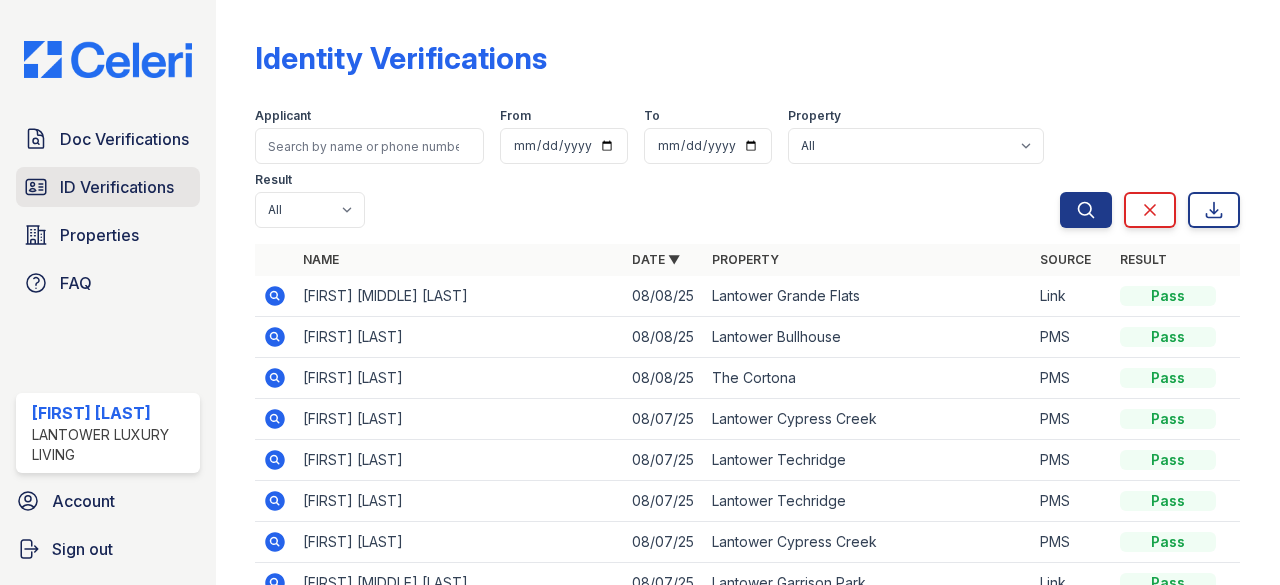 click on "ID Verifications" at bounding box center (117, 187) 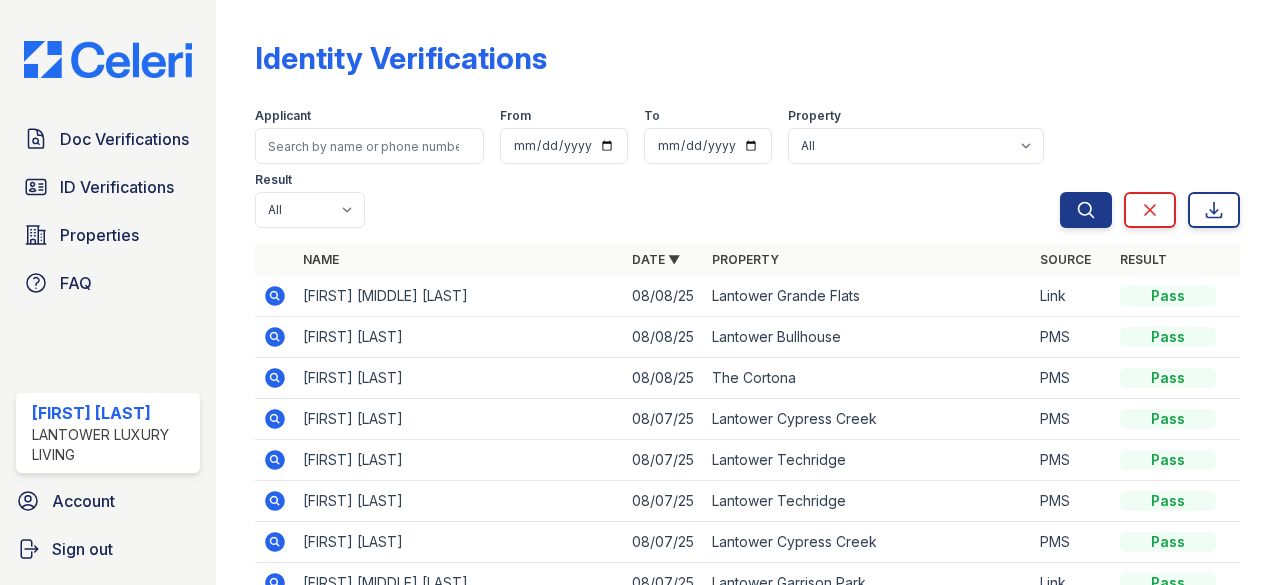 click 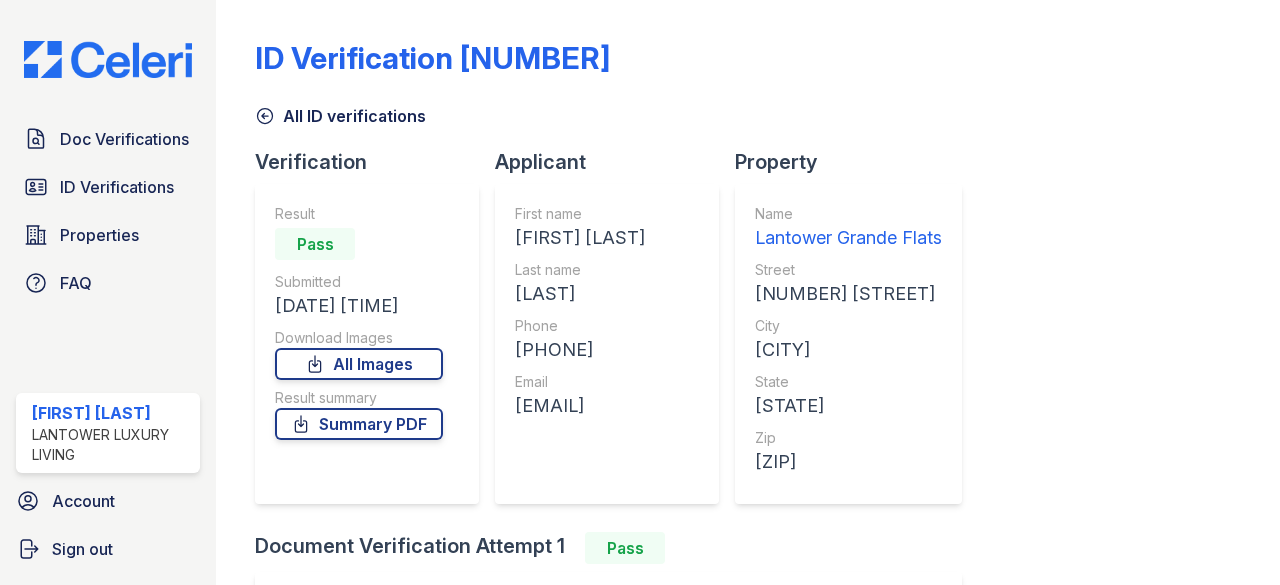 scroll, scrollTop: 0, scrollLeft: 0, axis: both 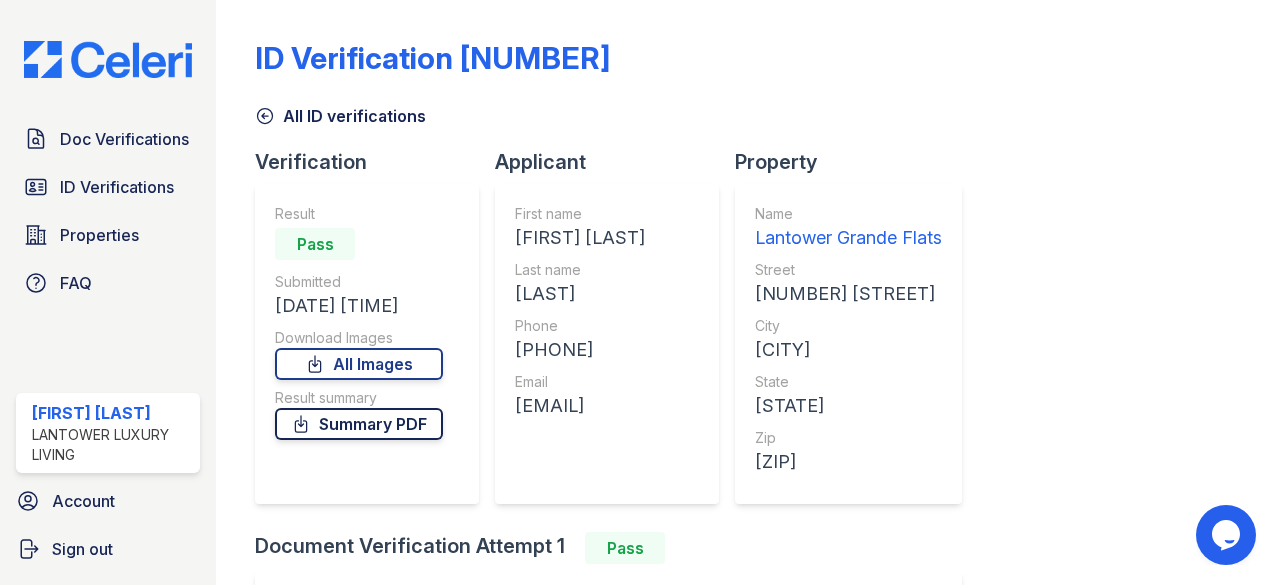 click on "Summary PDF" at bounding box center (359, 424) 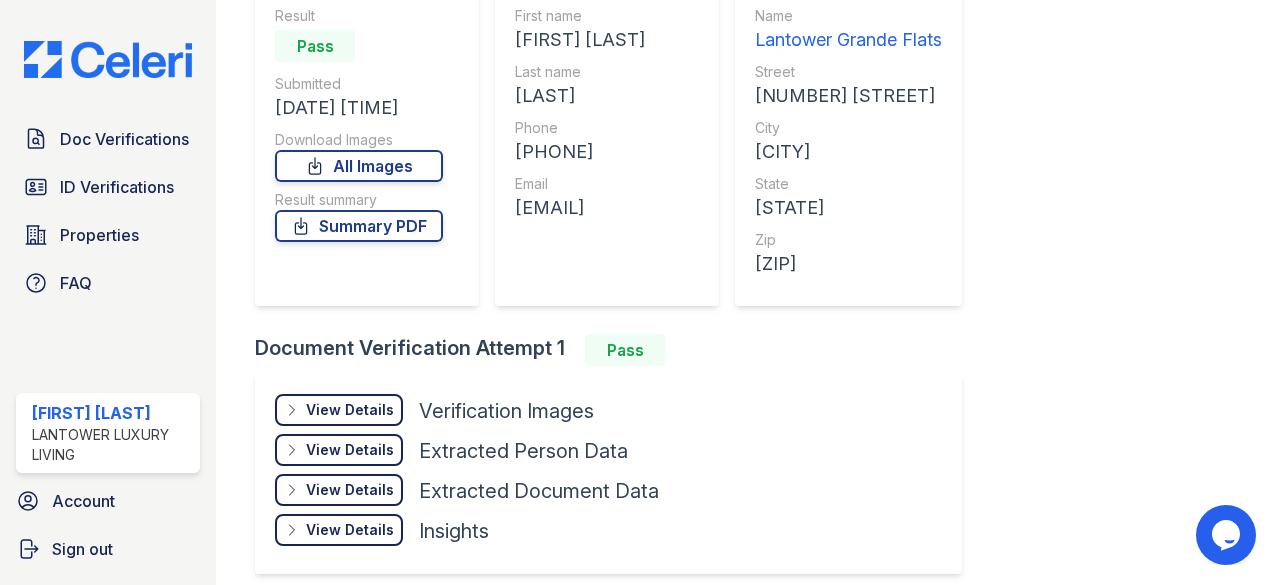 scroll, scrollTop: 200, scrollLeft: 0, axis: vertical 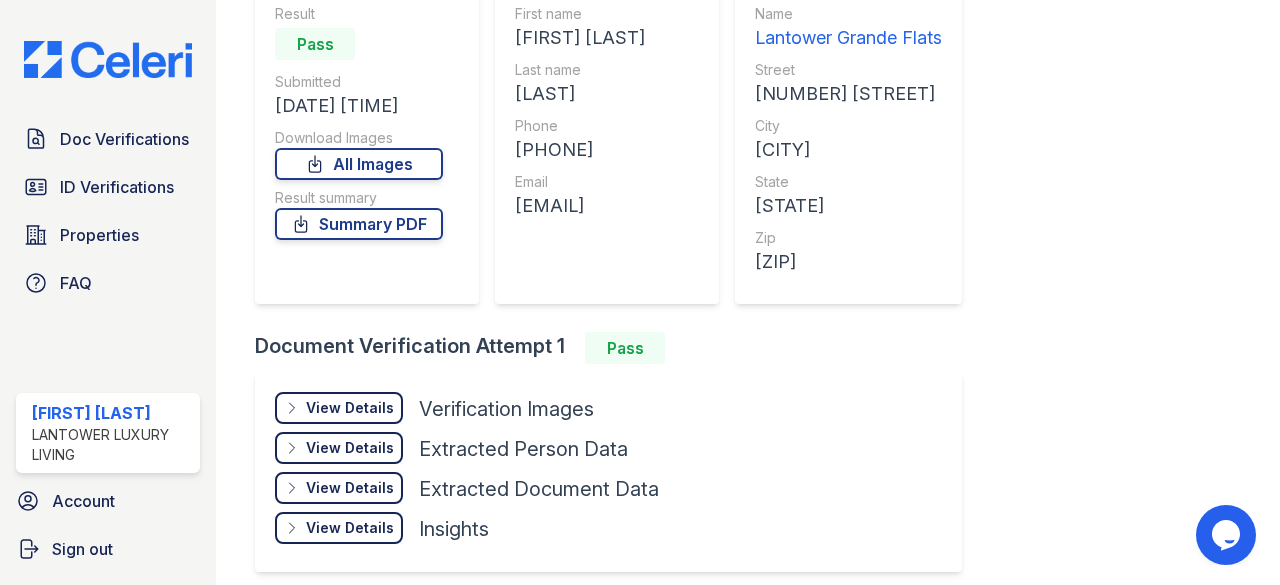click on "View Details" at bounding box center [350, 408] 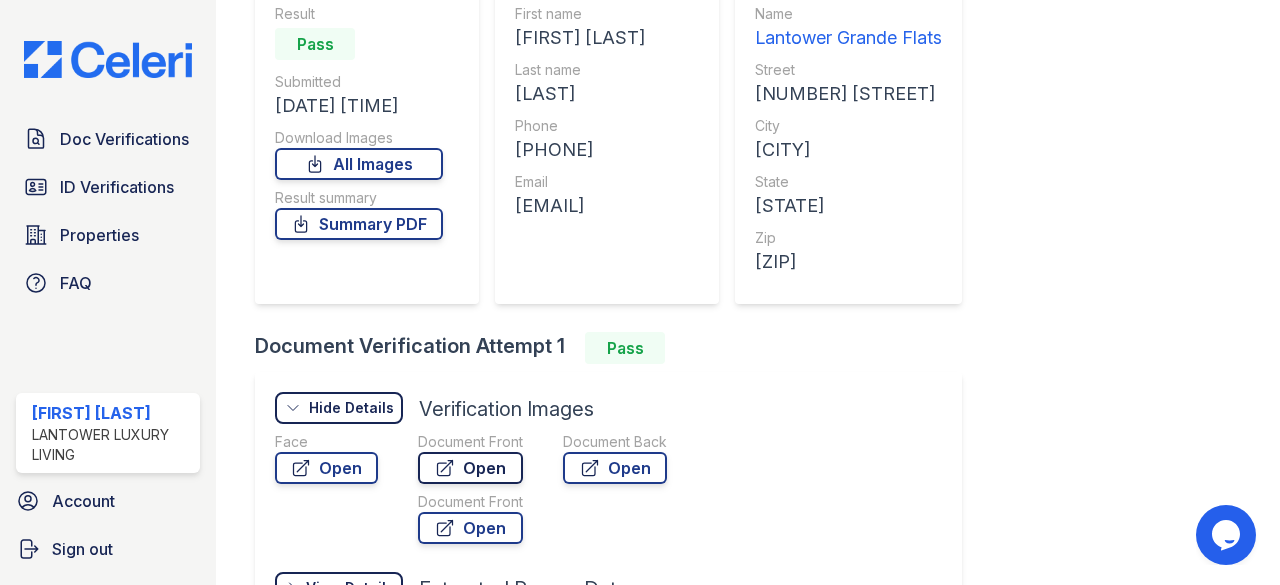 click on "Open" at bounding box center [470, 468] 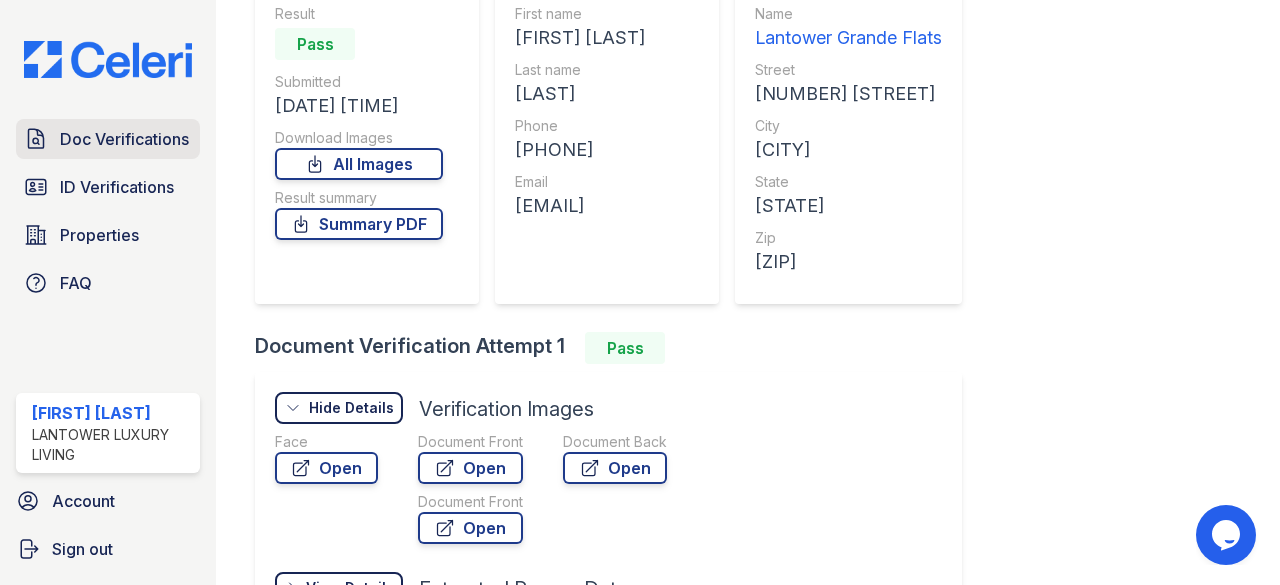 click on "Doc Verifications" at bounding box center [124, 139] 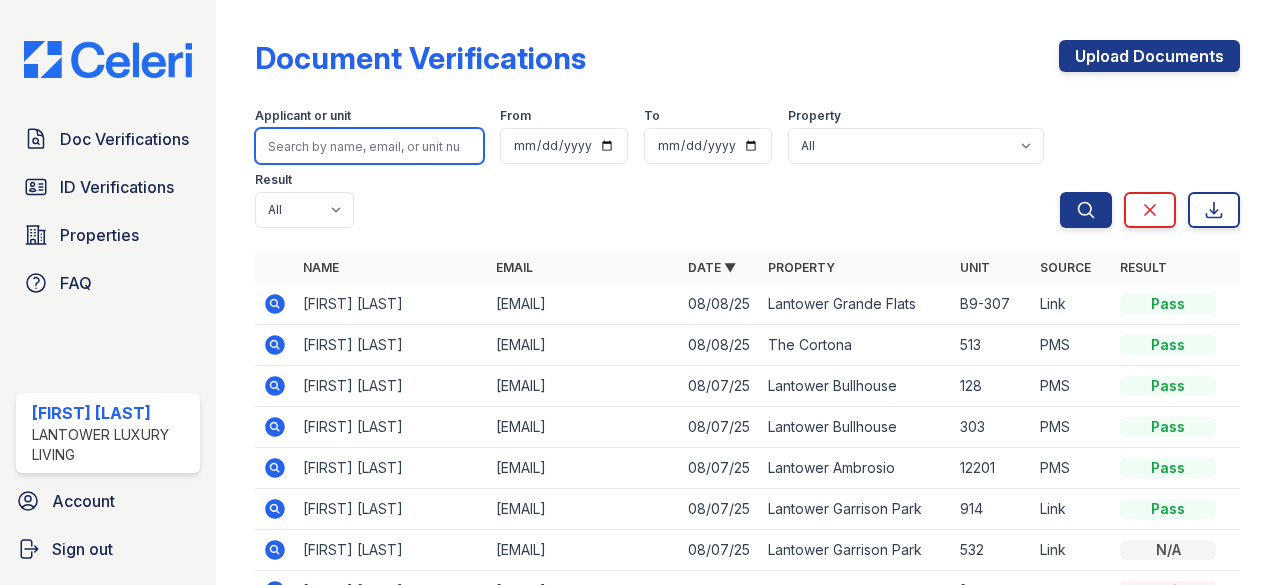click at bounding box center [369, 146] 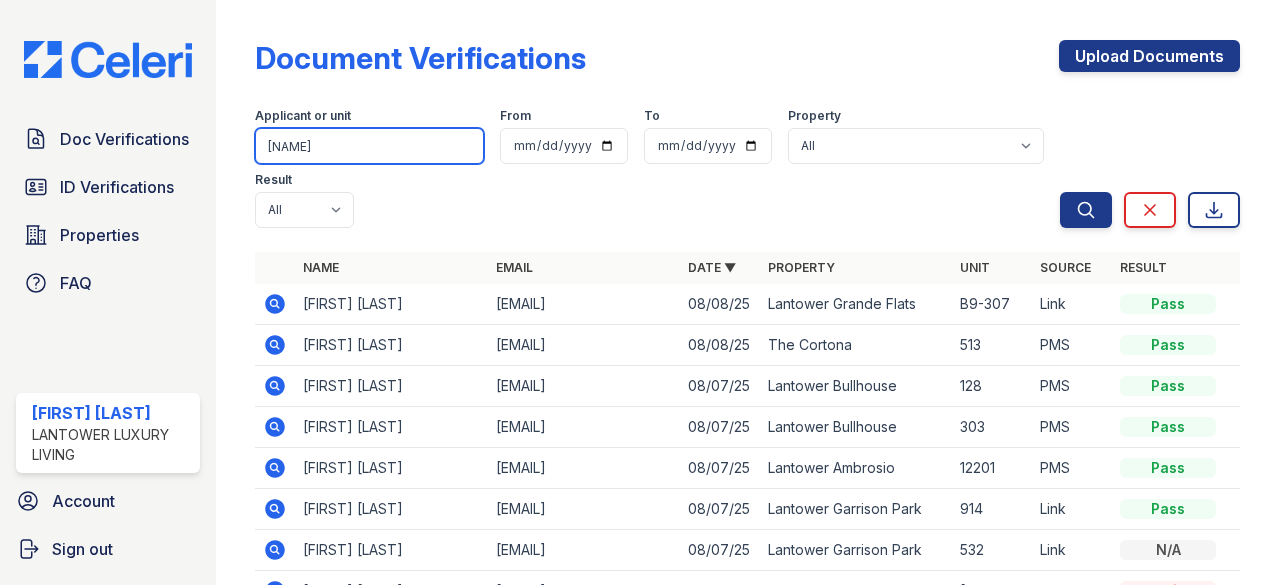 type on "nicole" 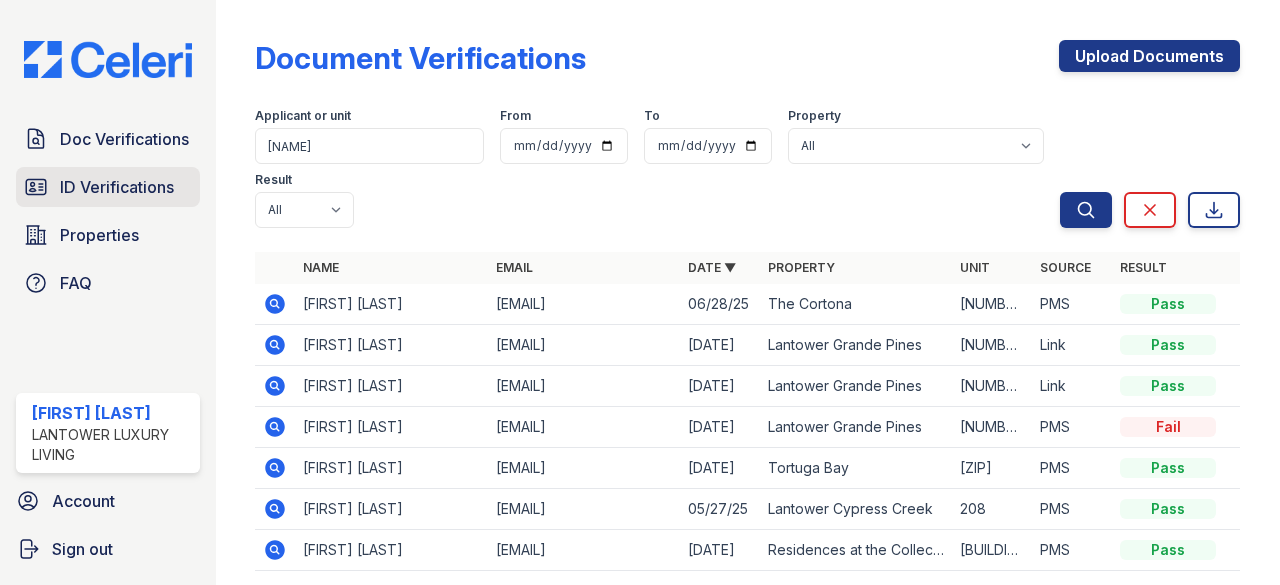 click on "ID Verifications" at bounding box center (117, 187) 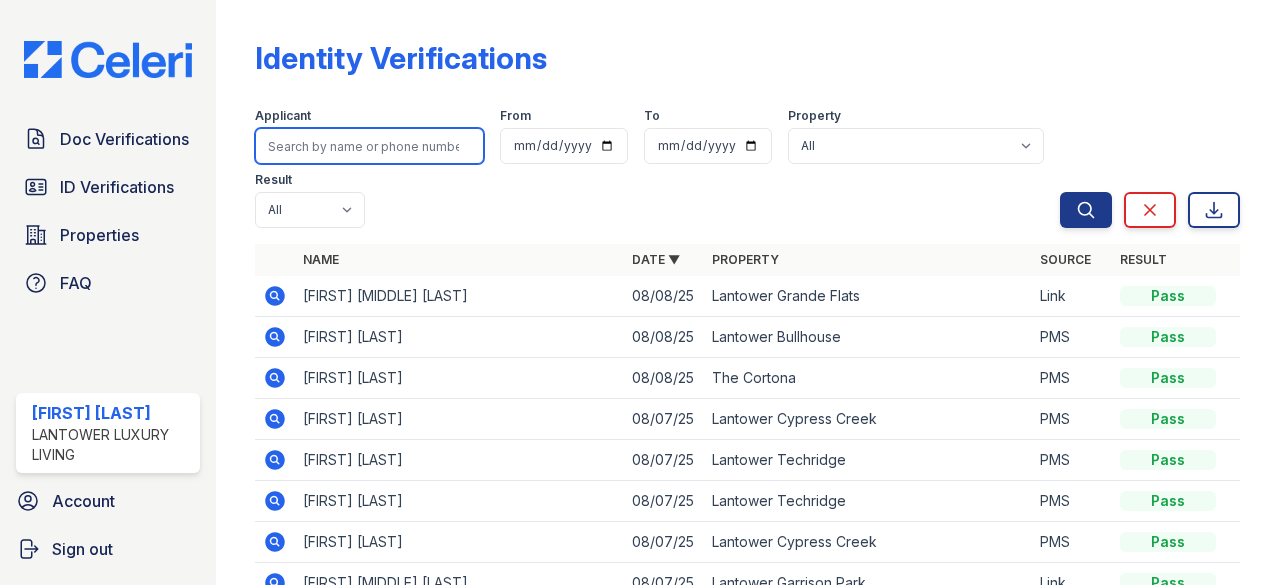 click at bounding box center [369, 146] 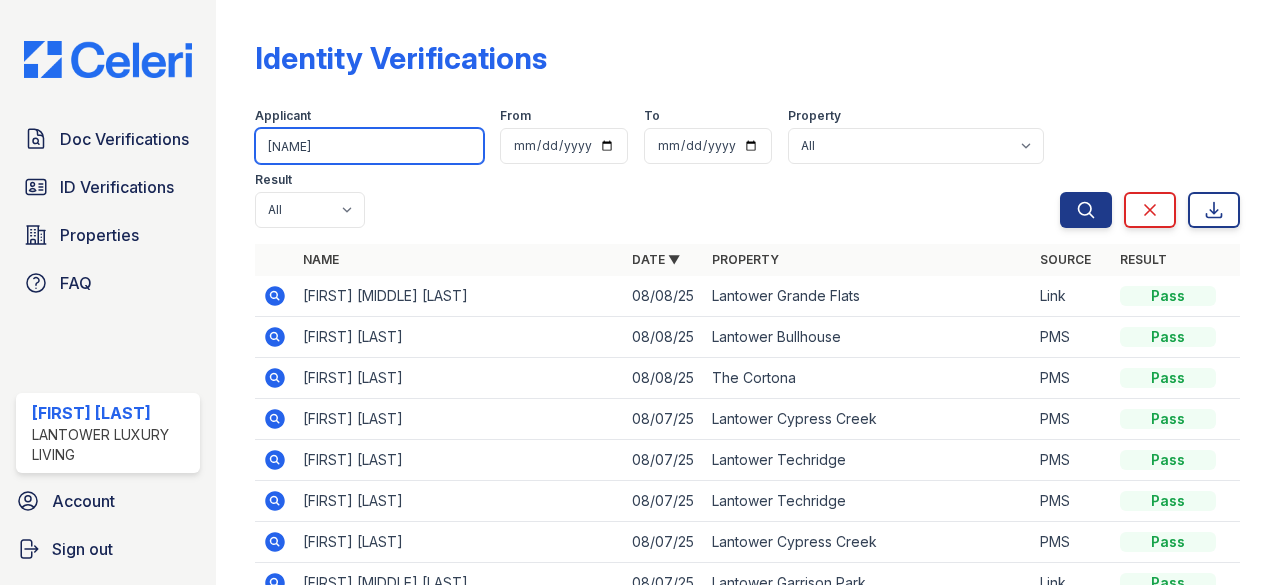 type on "nicole" 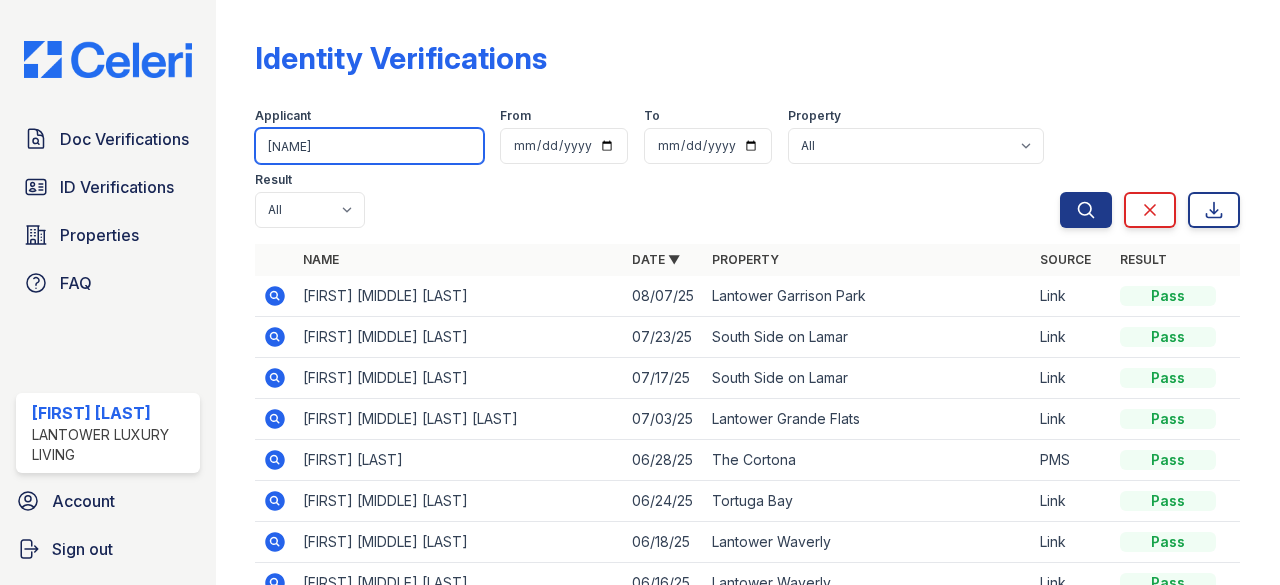 drag, startPoint x: 320, startPoint y: 147, endPoint x: 232, endPoint y: 153, distance: 88.20431 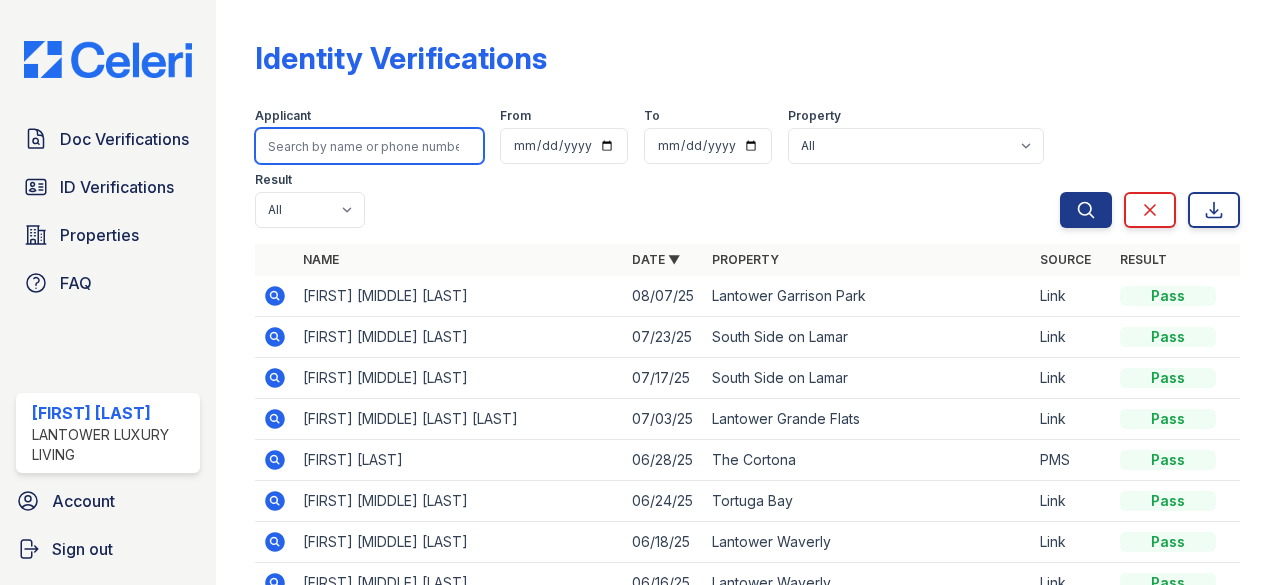 paste on "NiccoleHundley6@gmail.com" 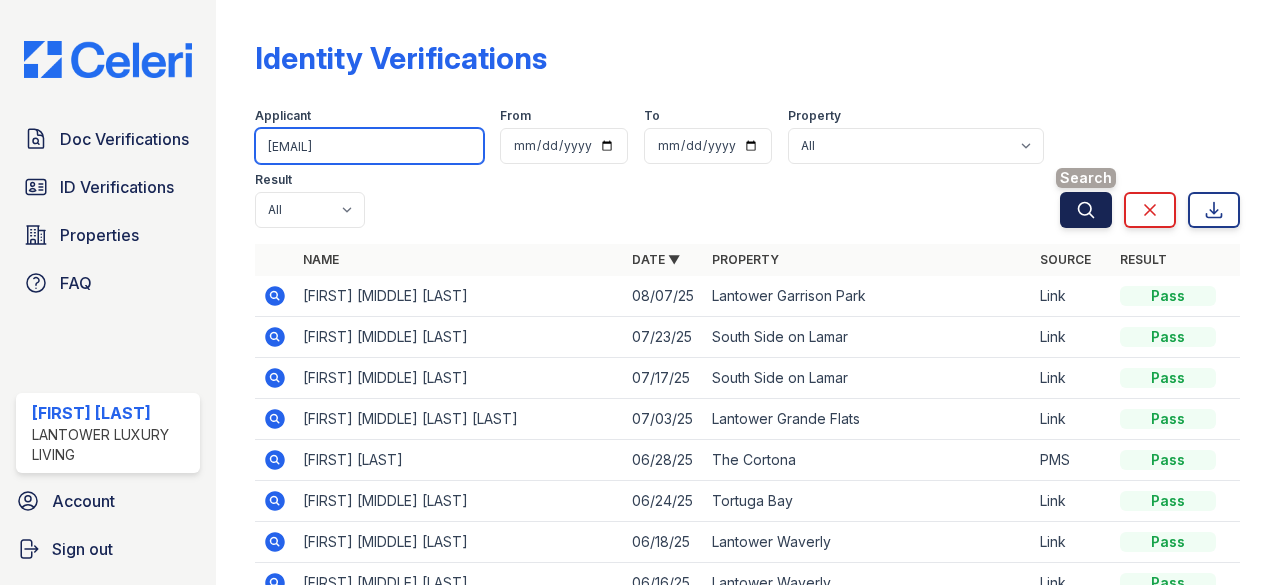 type on "NiccoleHundley6@gmail.com" 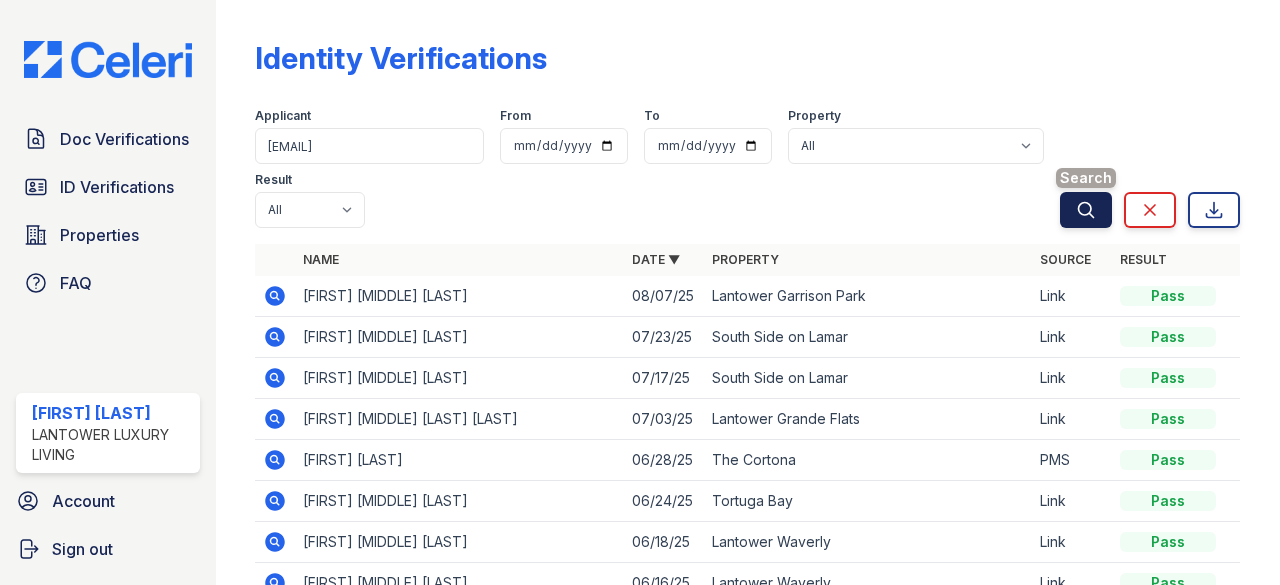 click 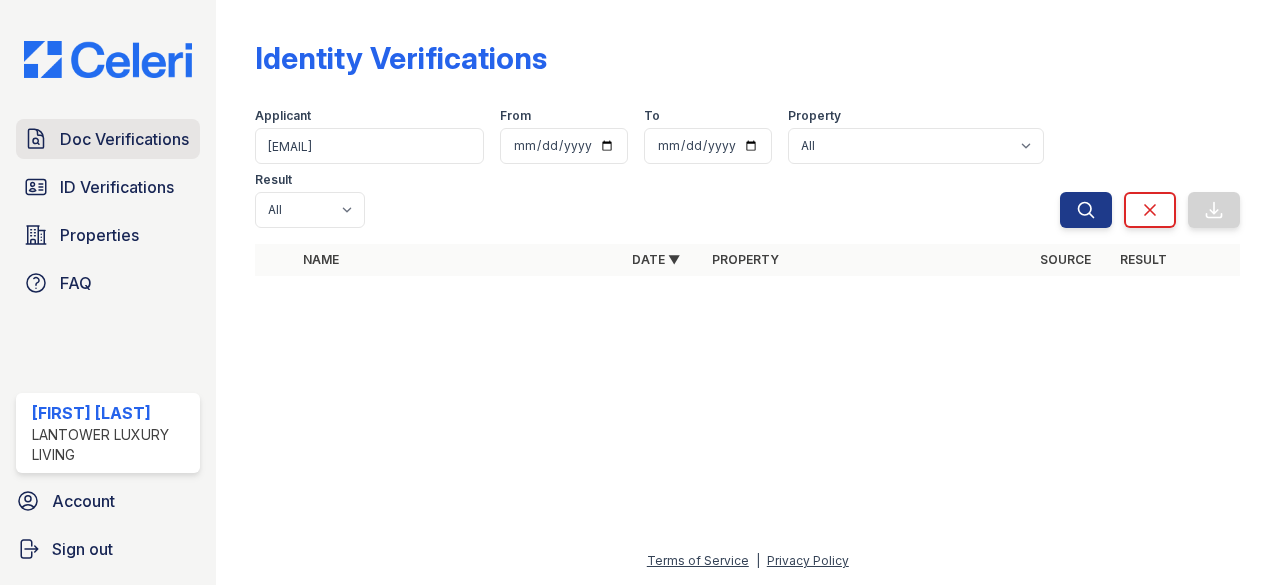 click on "Doc Verifications" at bounding box center [124, 139] 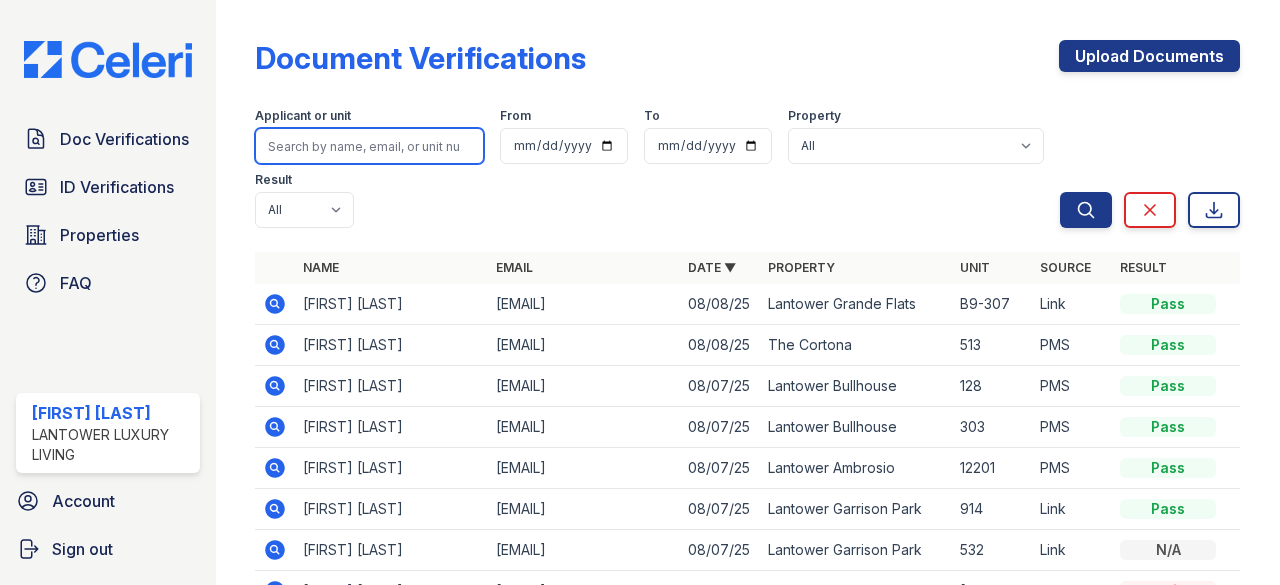 drag, startPoint x: 333, startPoint y: 156, endPoint x: 310, endPoint y: 143, distance: 26.41969 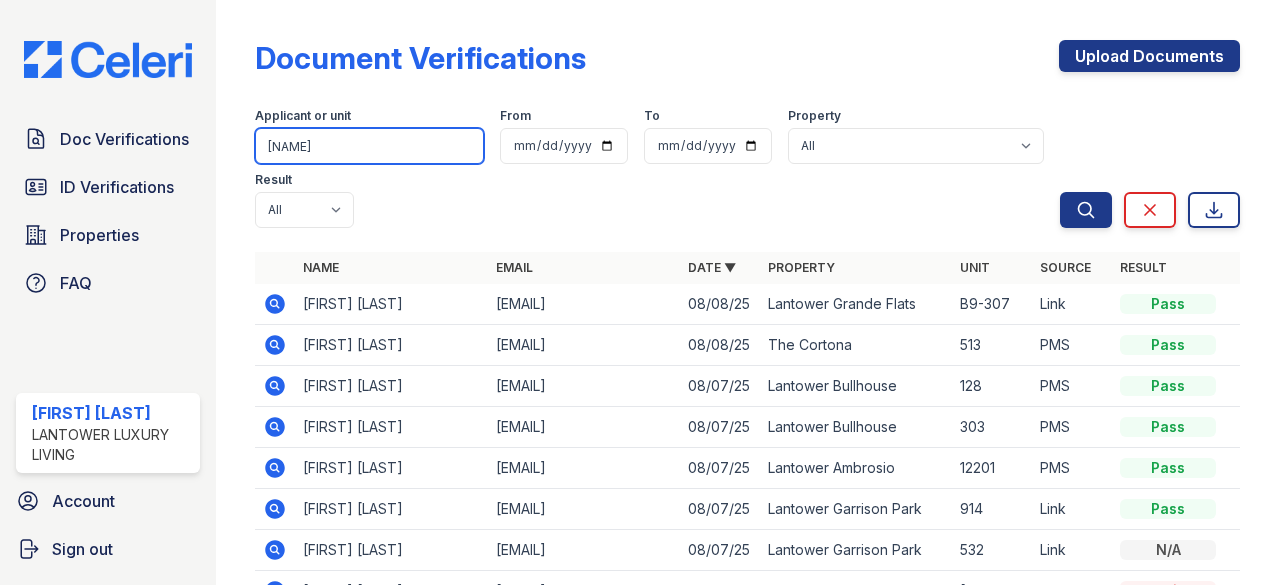 type on "[FIRST]" 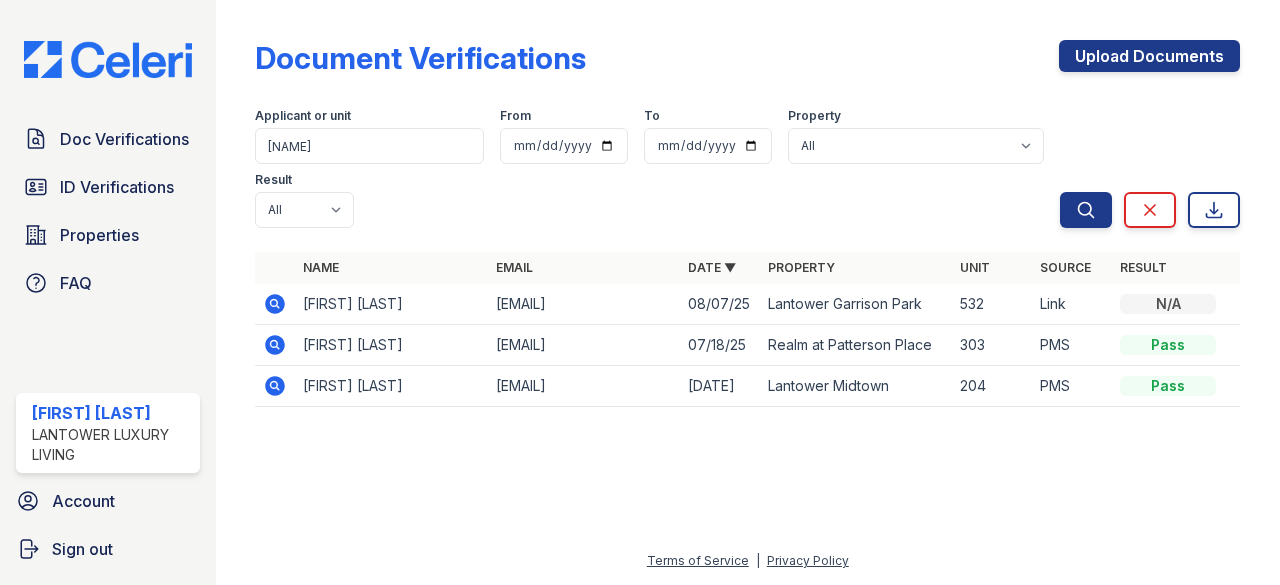 click 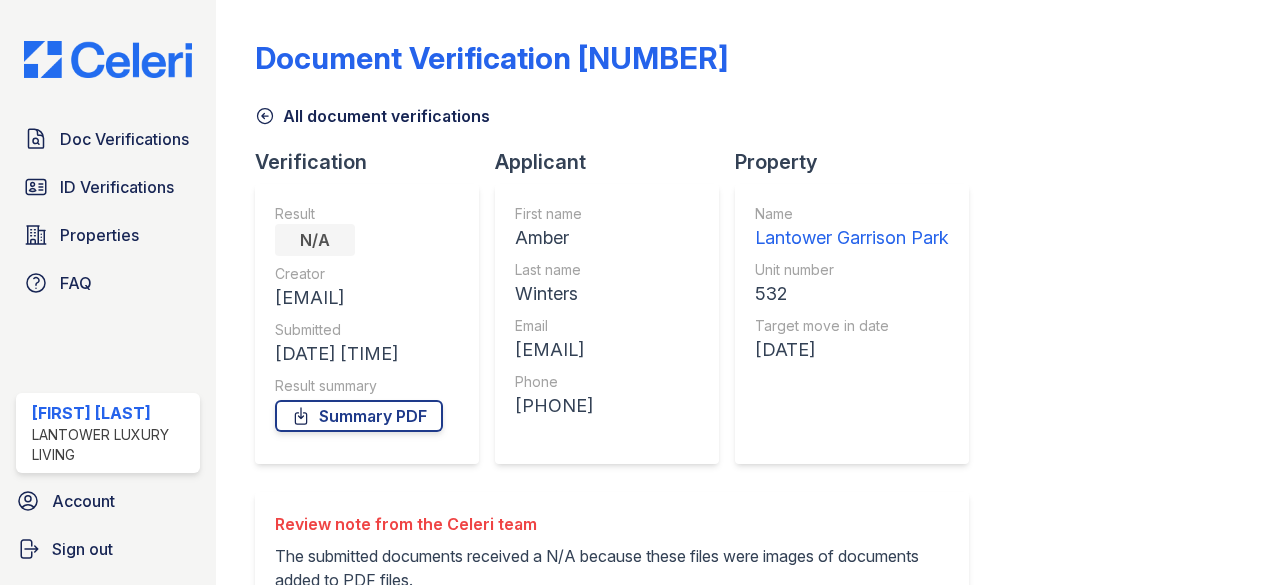 scroll, scrollTop: 0, scrollLeft: 0, axis: both 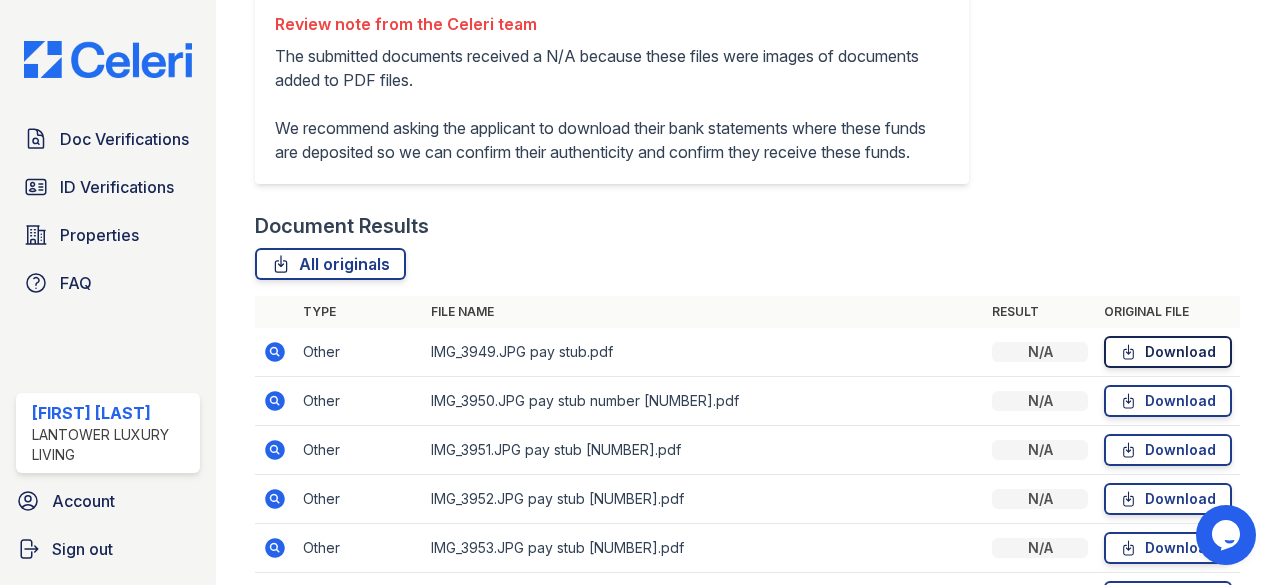 click on "Download" at bounding box center (1168, 352) 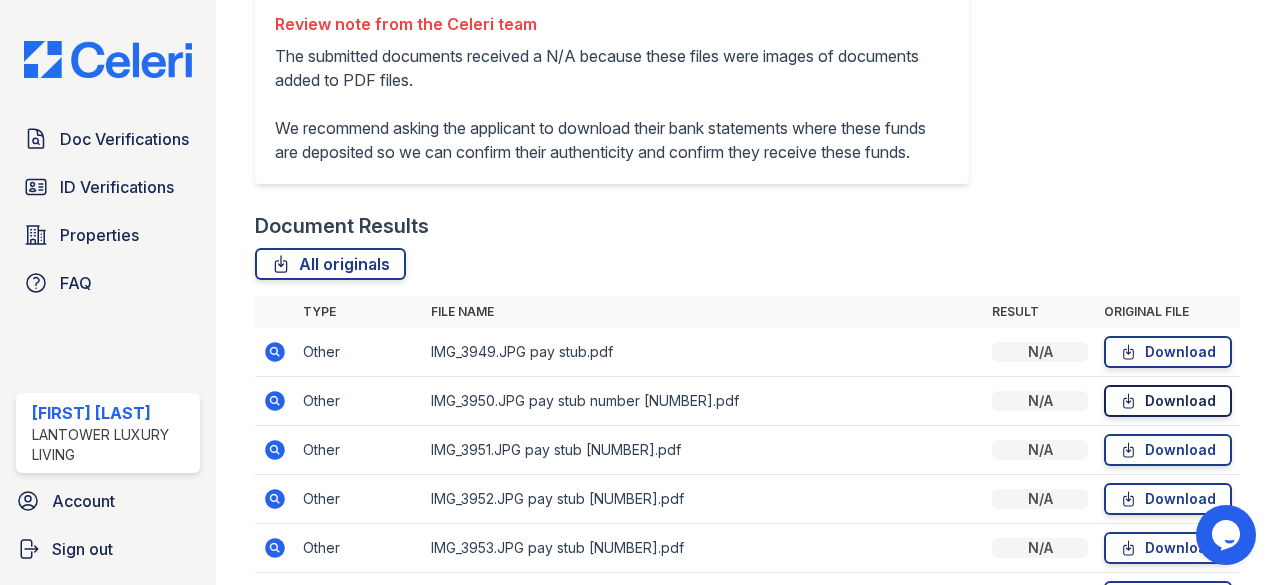 click on "Download" at bounding box center (1168, 401) 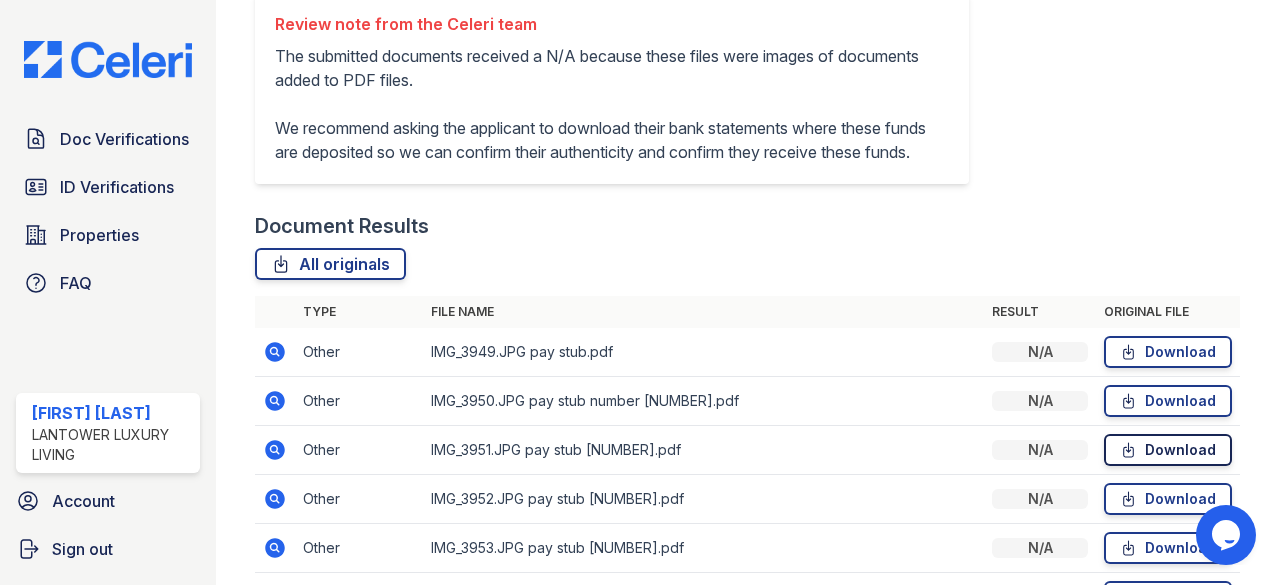 click on "Download" at bounding box center (1168, 450) 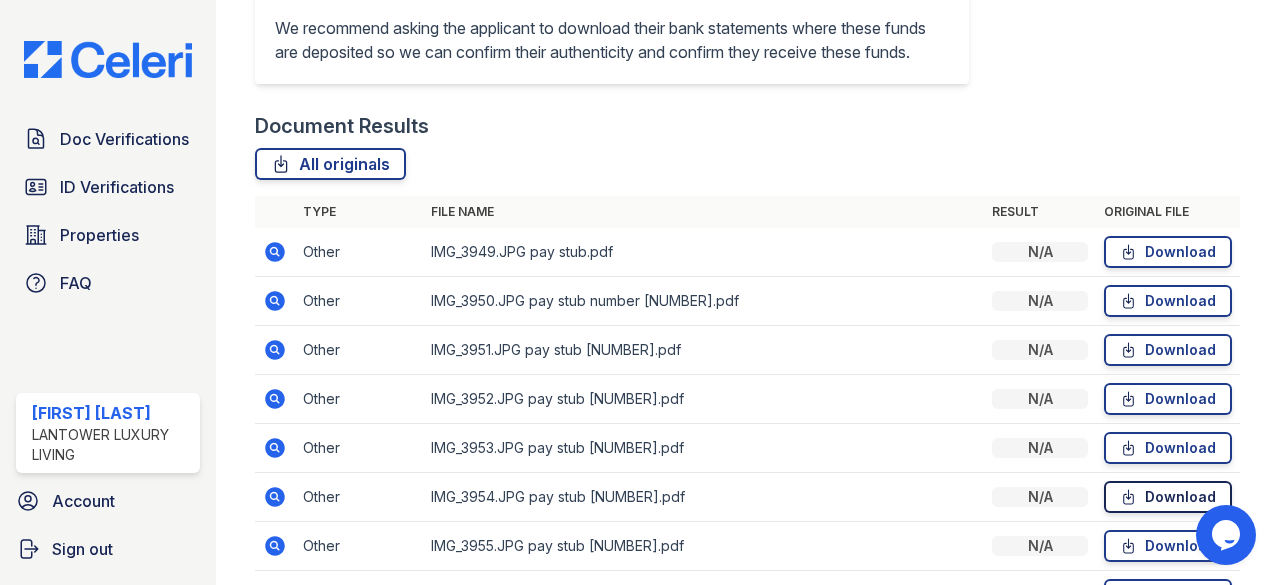 scroll, scrollTop: 700, scrollLeft: 0, axis: vertical 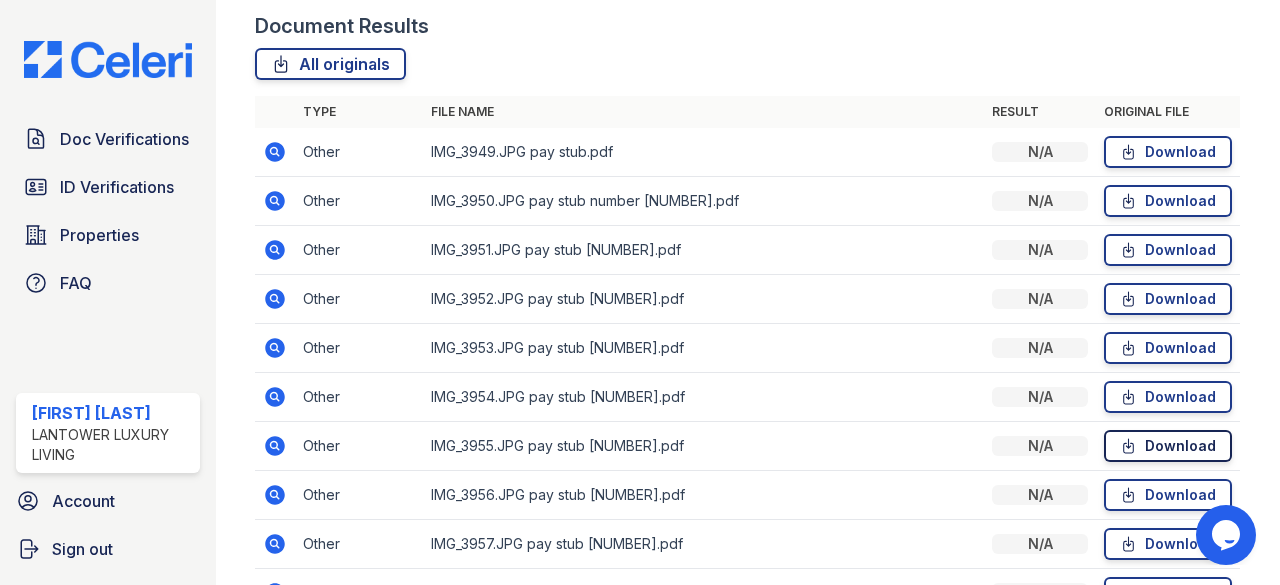 click on "Download" at bounding box center (1168, 446) 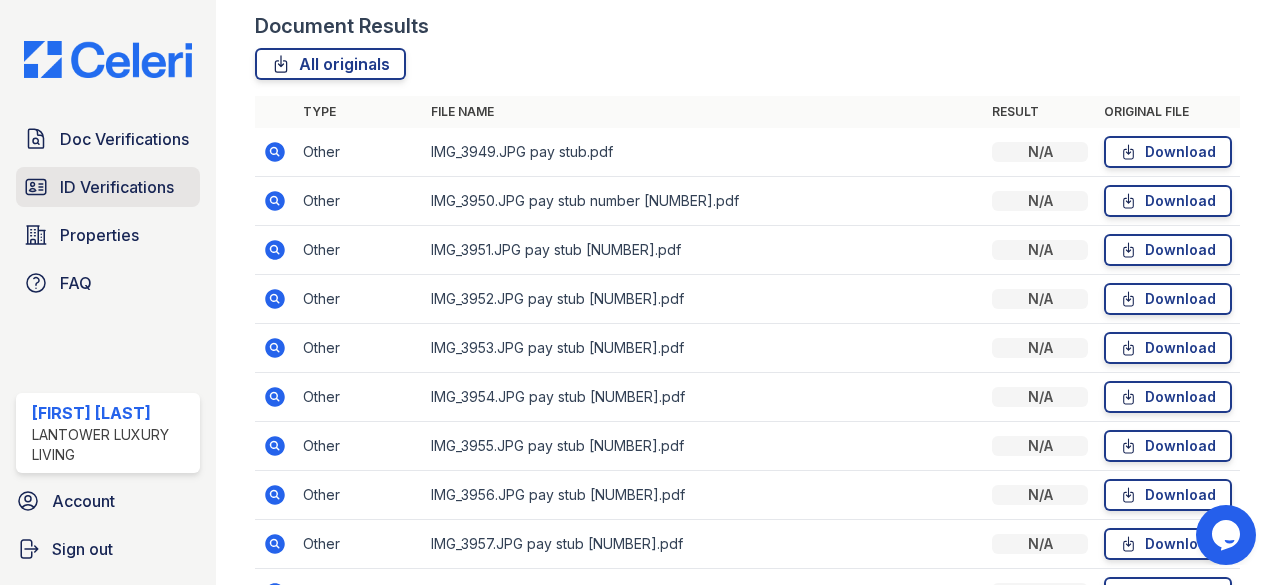 click on "ID Verifications" at bounding box center (117, 187) 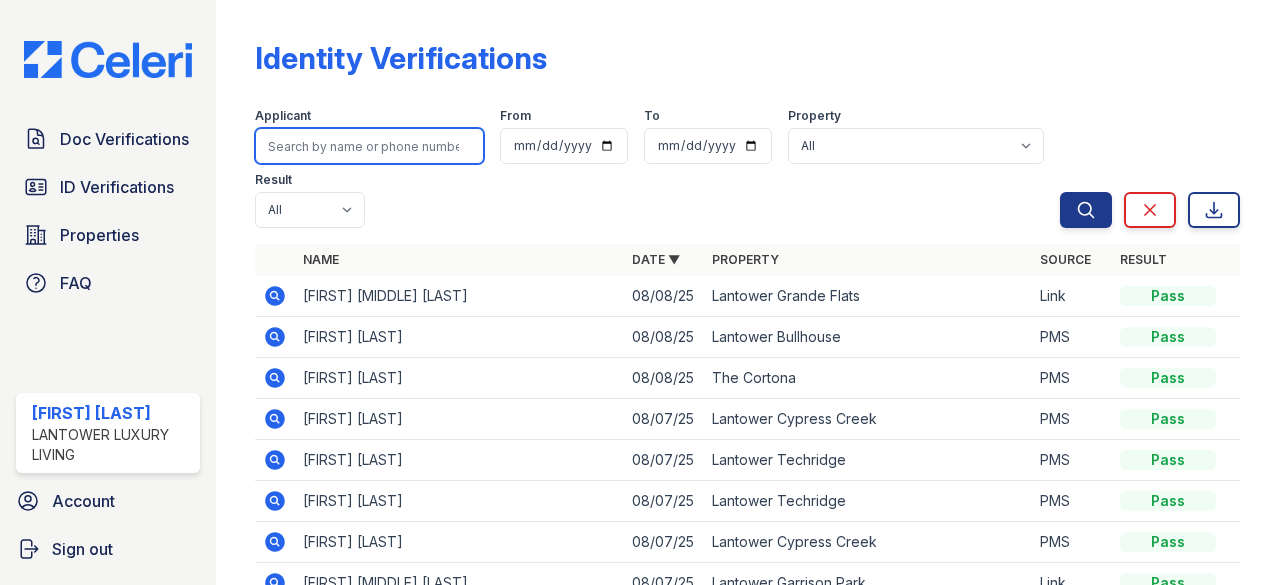 click at bounding box center (369, 146) 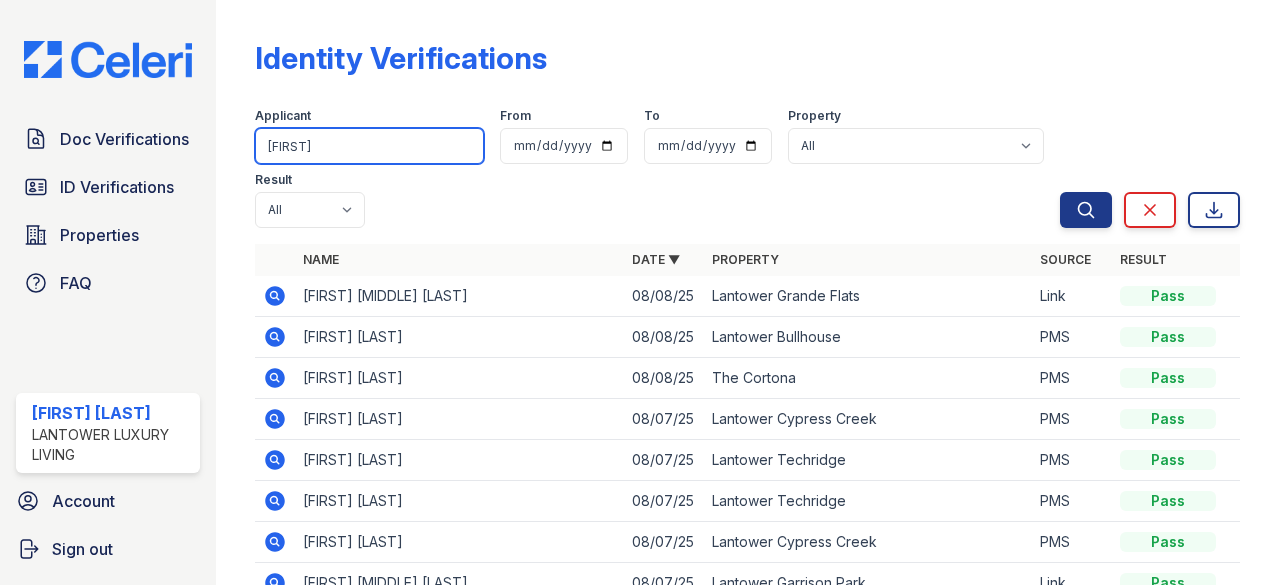 type on "[FIRST]" 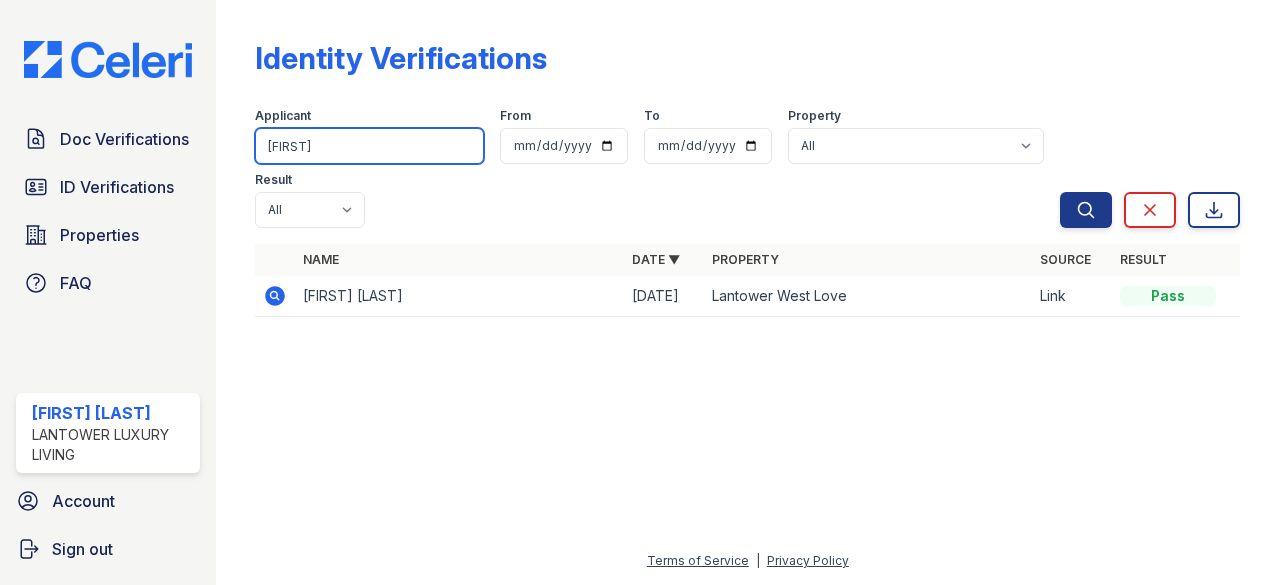 click on "[FIRST]" at bounding box center [369, 146] 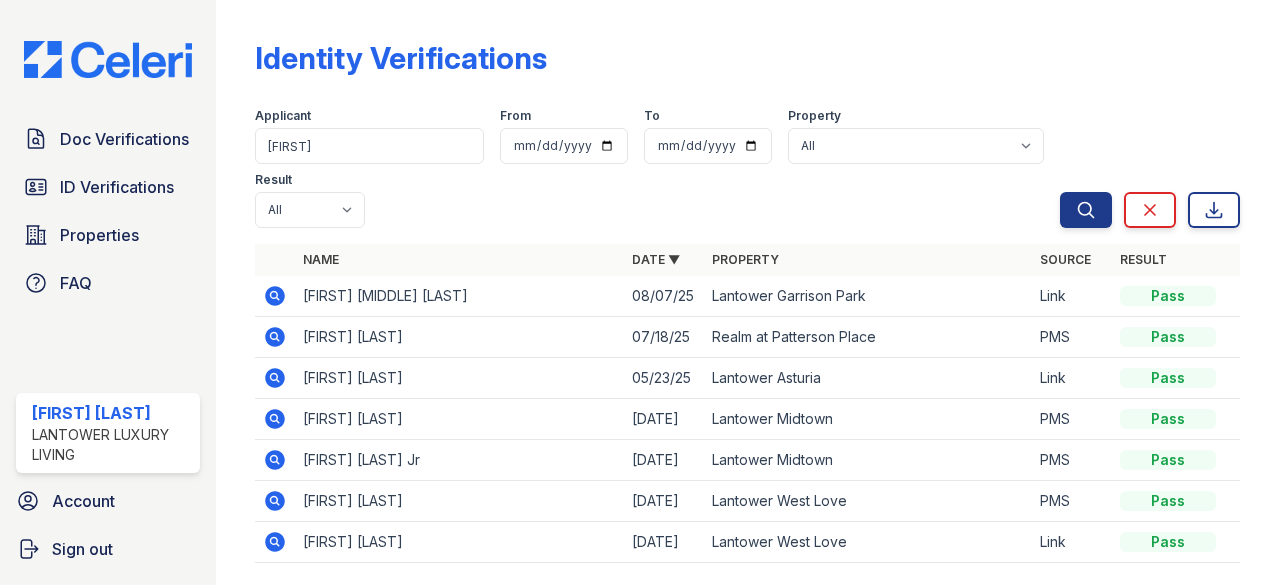 click 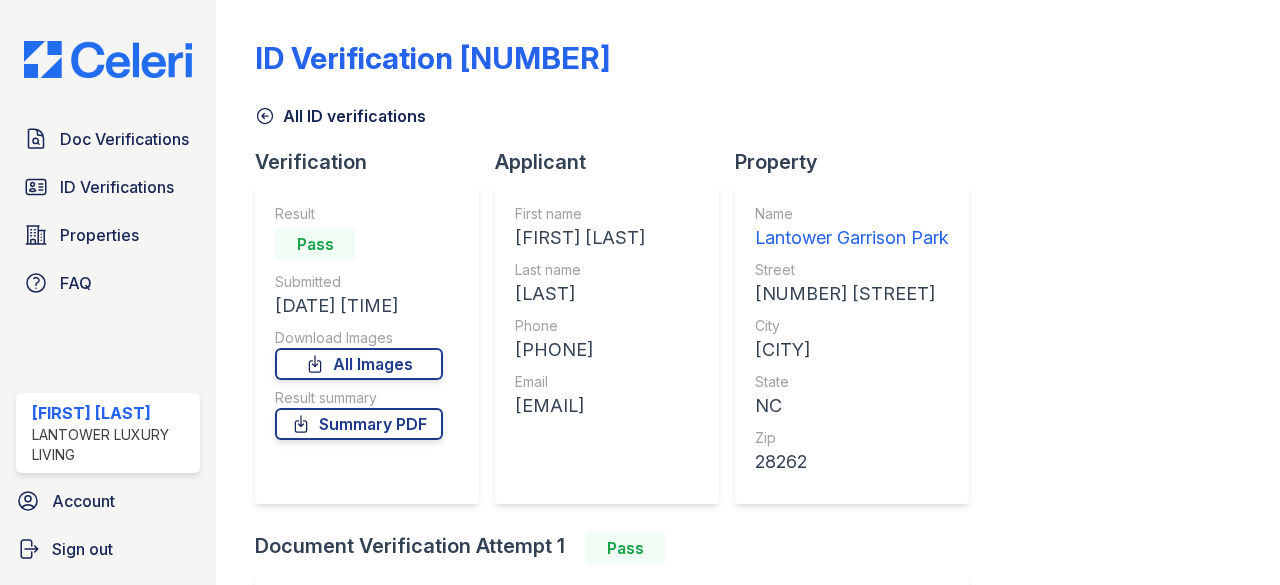 scroll, scrollTop: 0, scrollLeft: 0, axis: both 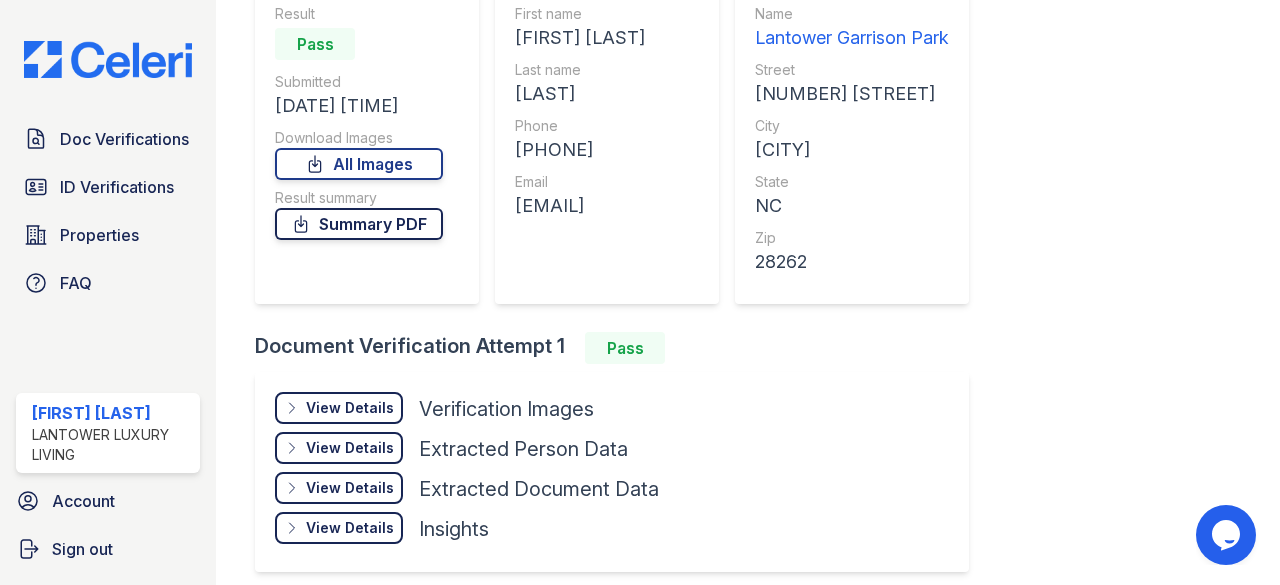 click on "Summary PDF" at bounding box center (359, 224) 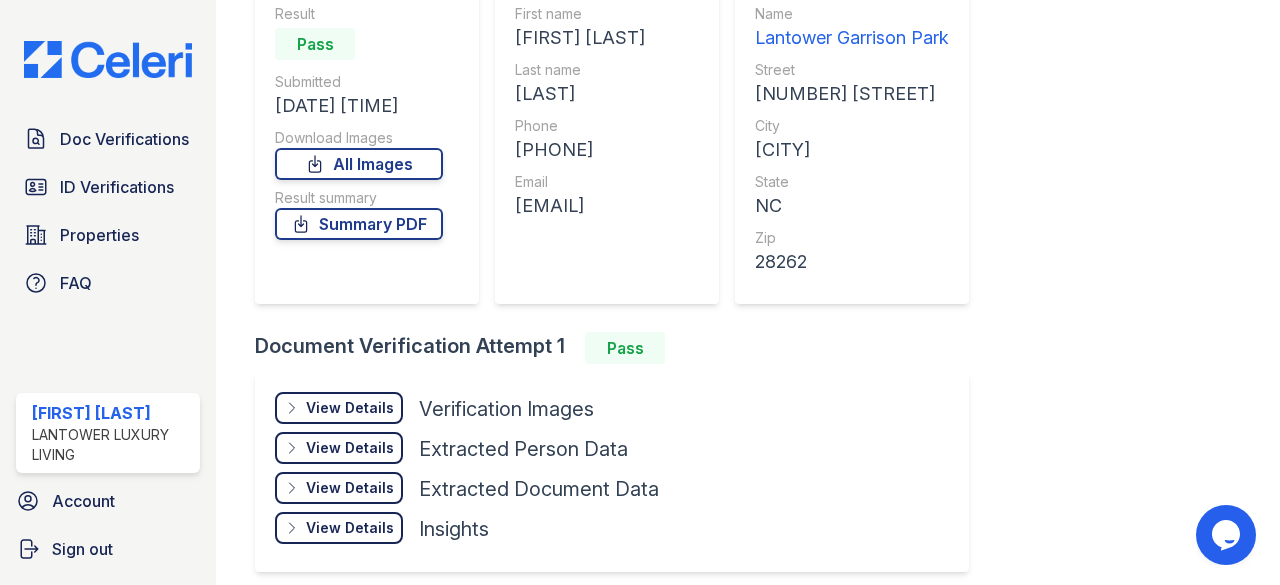 click on "View Details
Details" at bounding box center (339, 408) 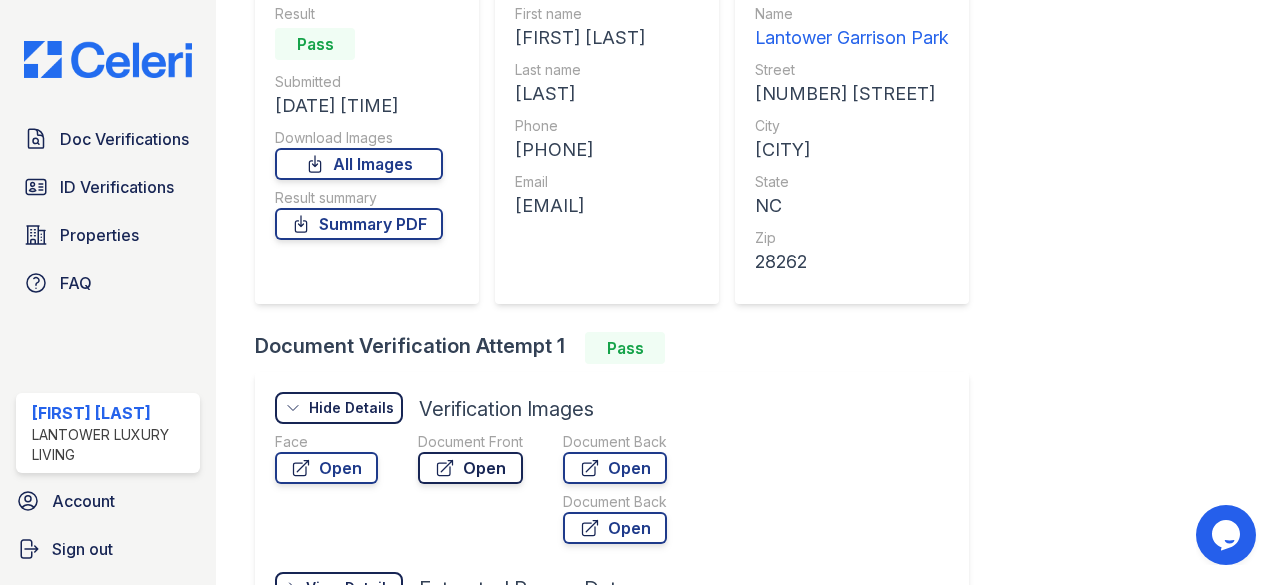 click on "Open" at bounding box center (470, 468) 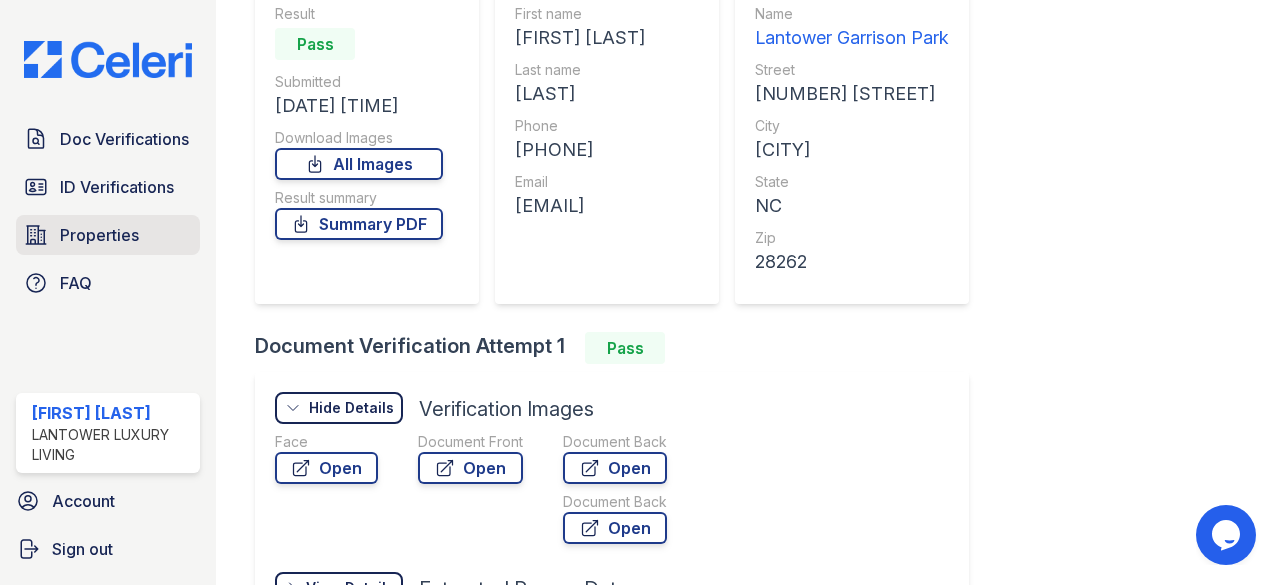 click on "Properties" at bounding box center [99, 235] 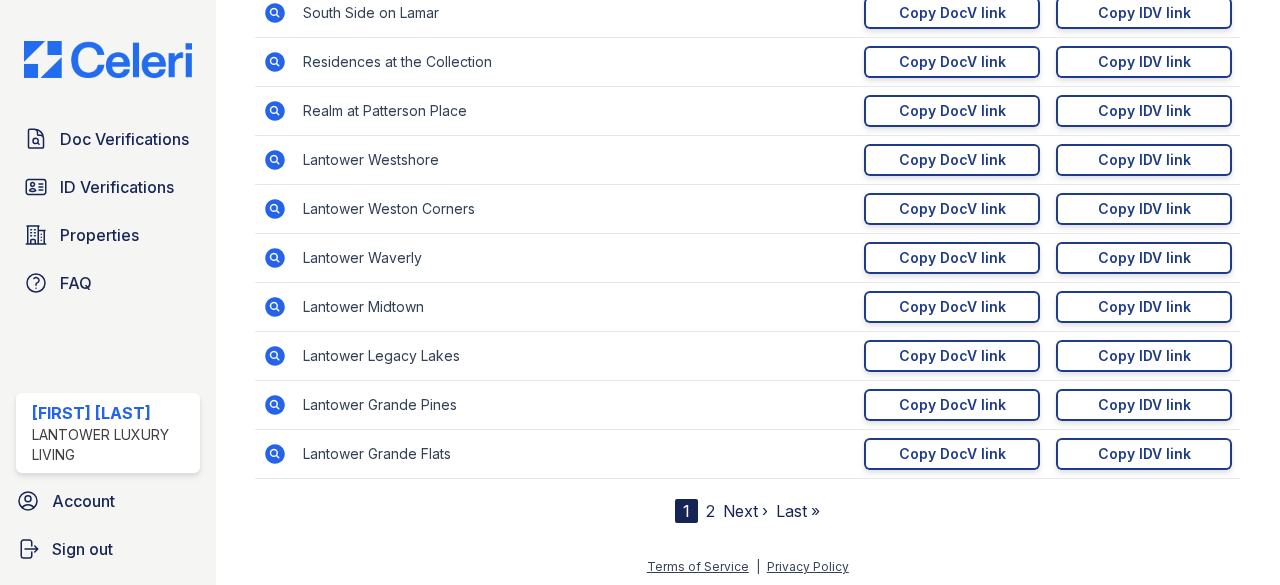 scroll, scrollTop: 418, scrollLeft: 0, axis: vertical 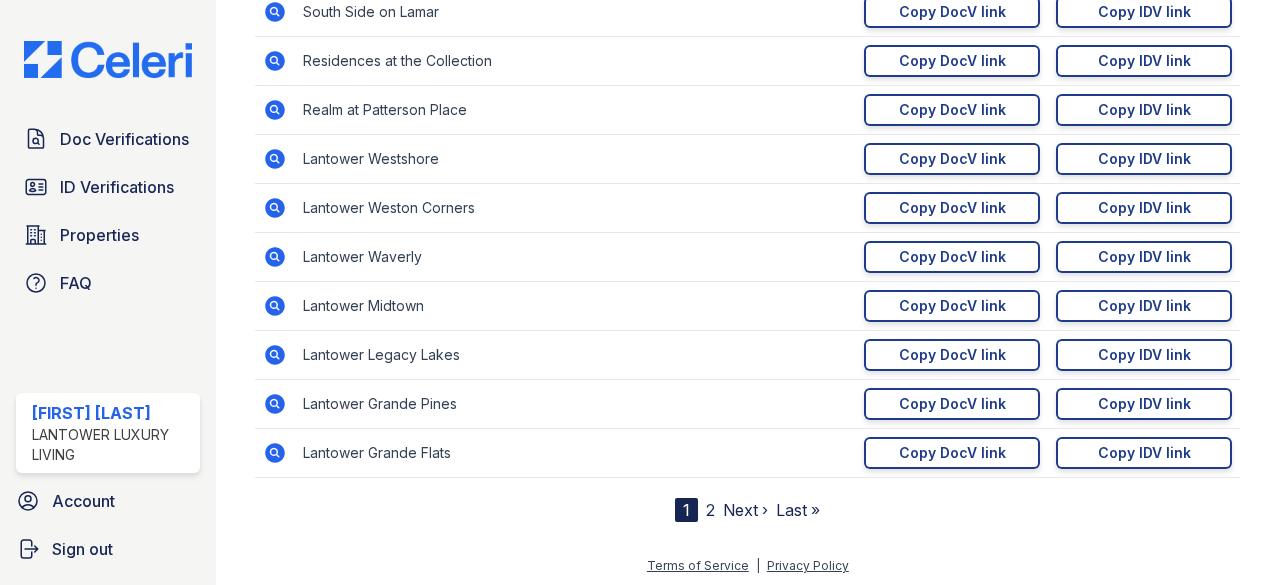 click on "2" at bounding box center (710, 510) 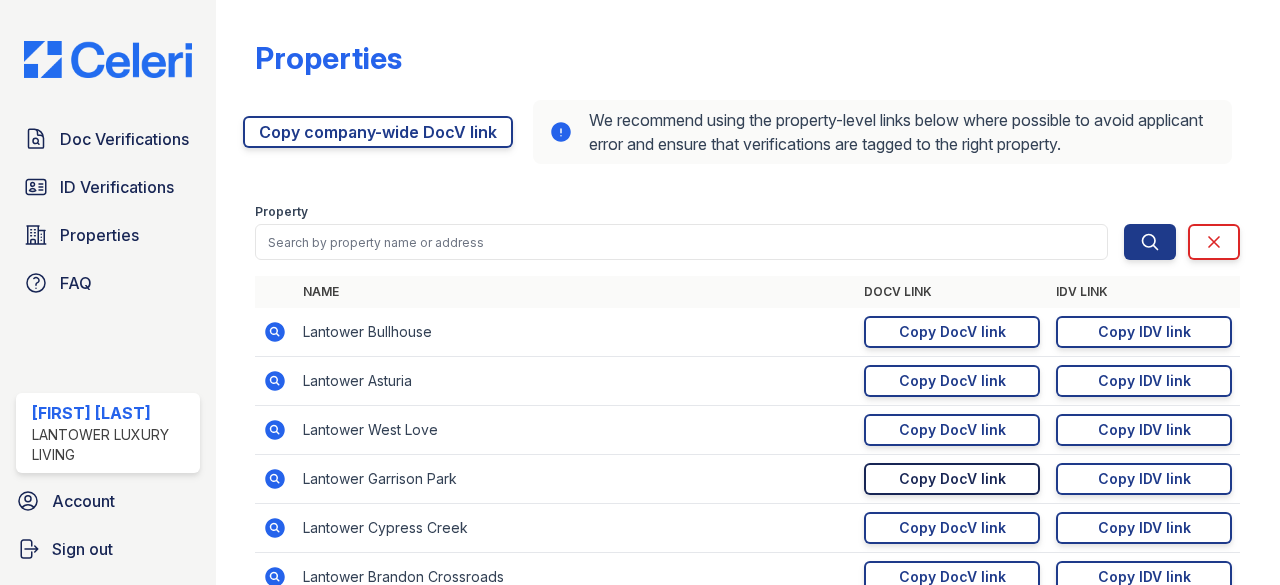 click on "Copy DocV link" at bounding box center [952, 479] 